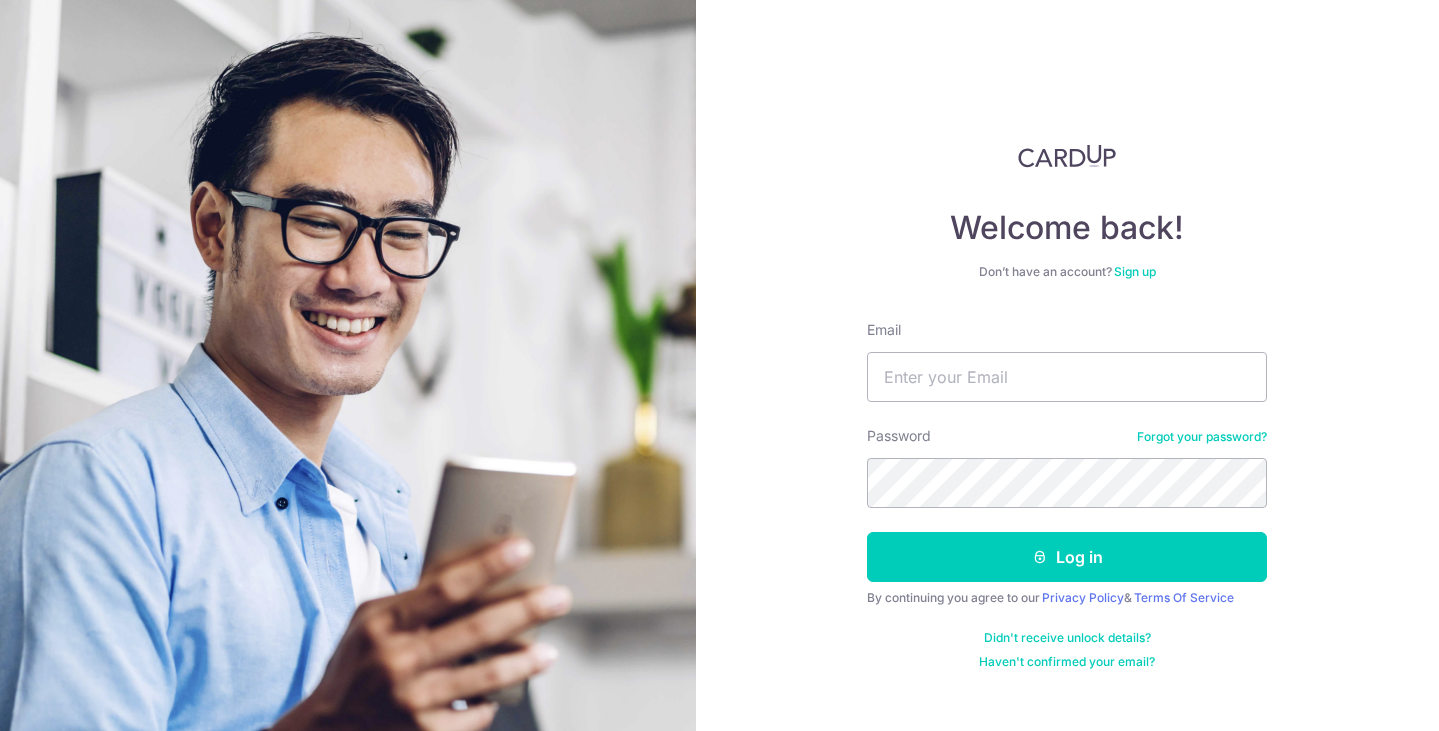 scroll, scrollTop: 0, scrollLeft: 0, axis: both 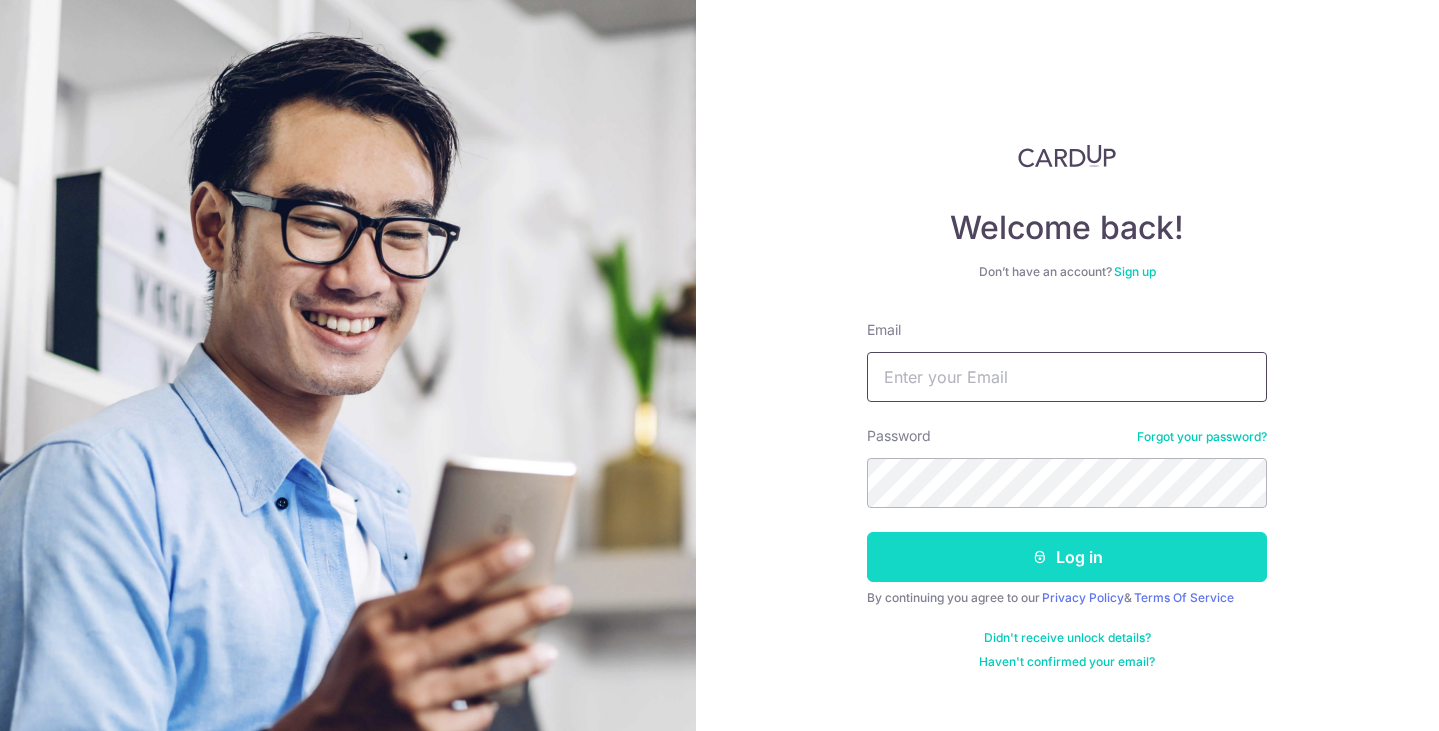 type on "joseph@sghomeportal.com" 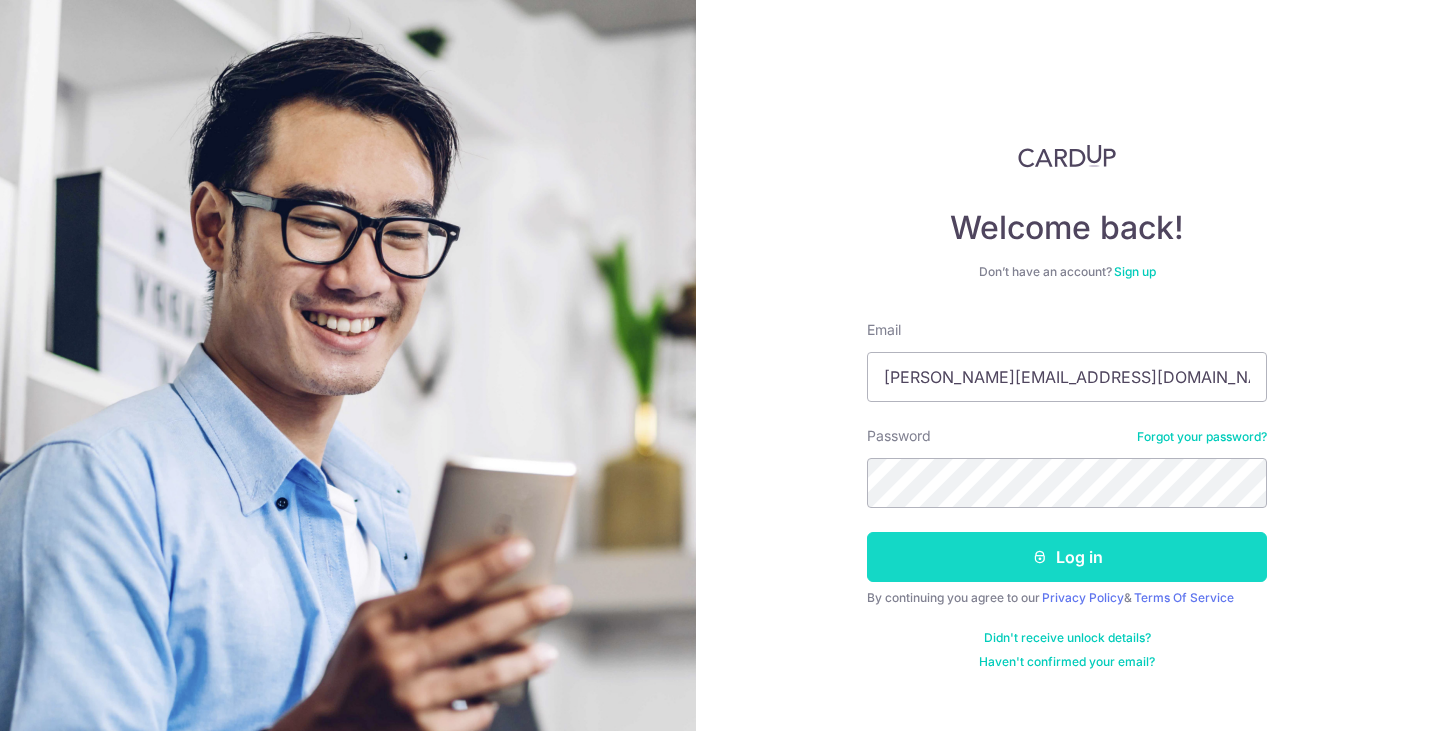 click on "Log in" at bounding box center [1067, 557] 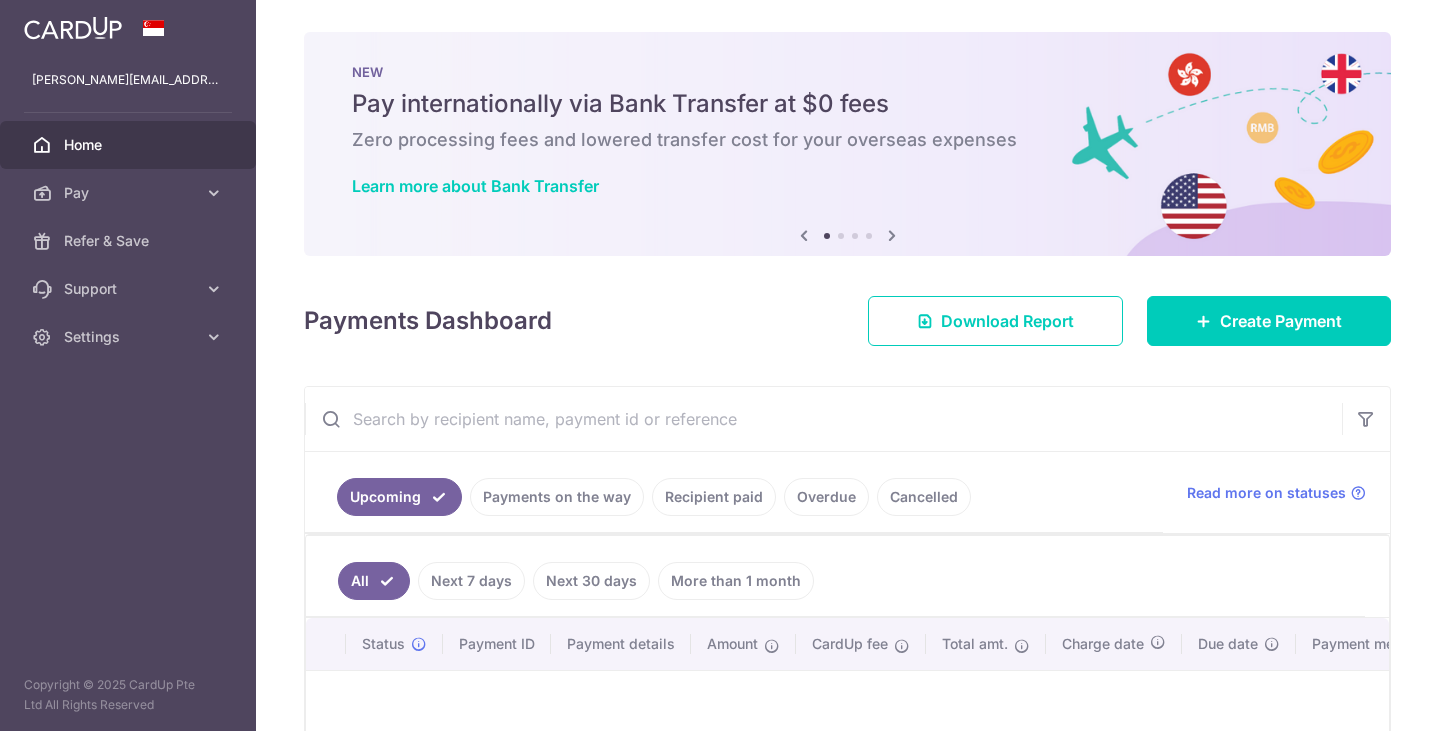 scroll, scrollTop: 0, scrollLeft: 0, axis: both 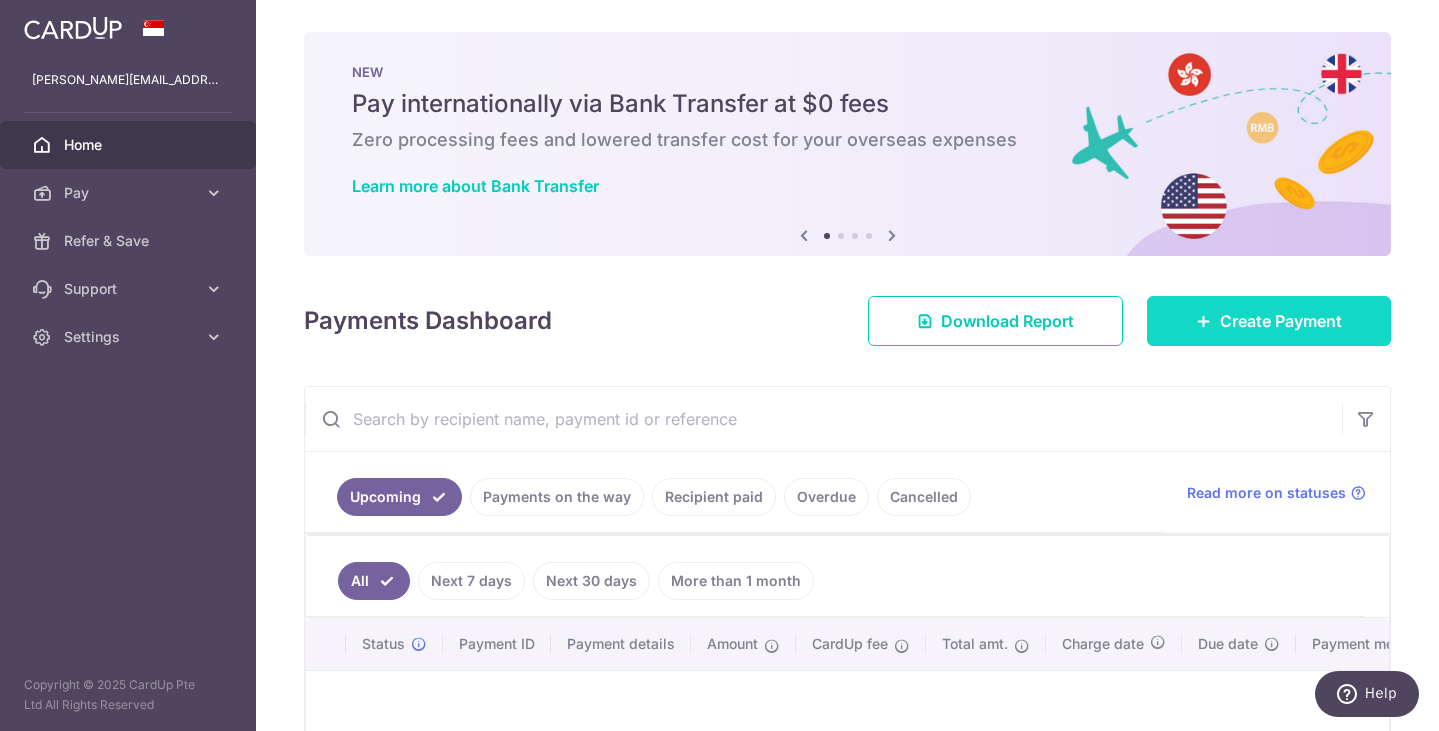 click on "Create Payment" at bounding box center (1281, 321) 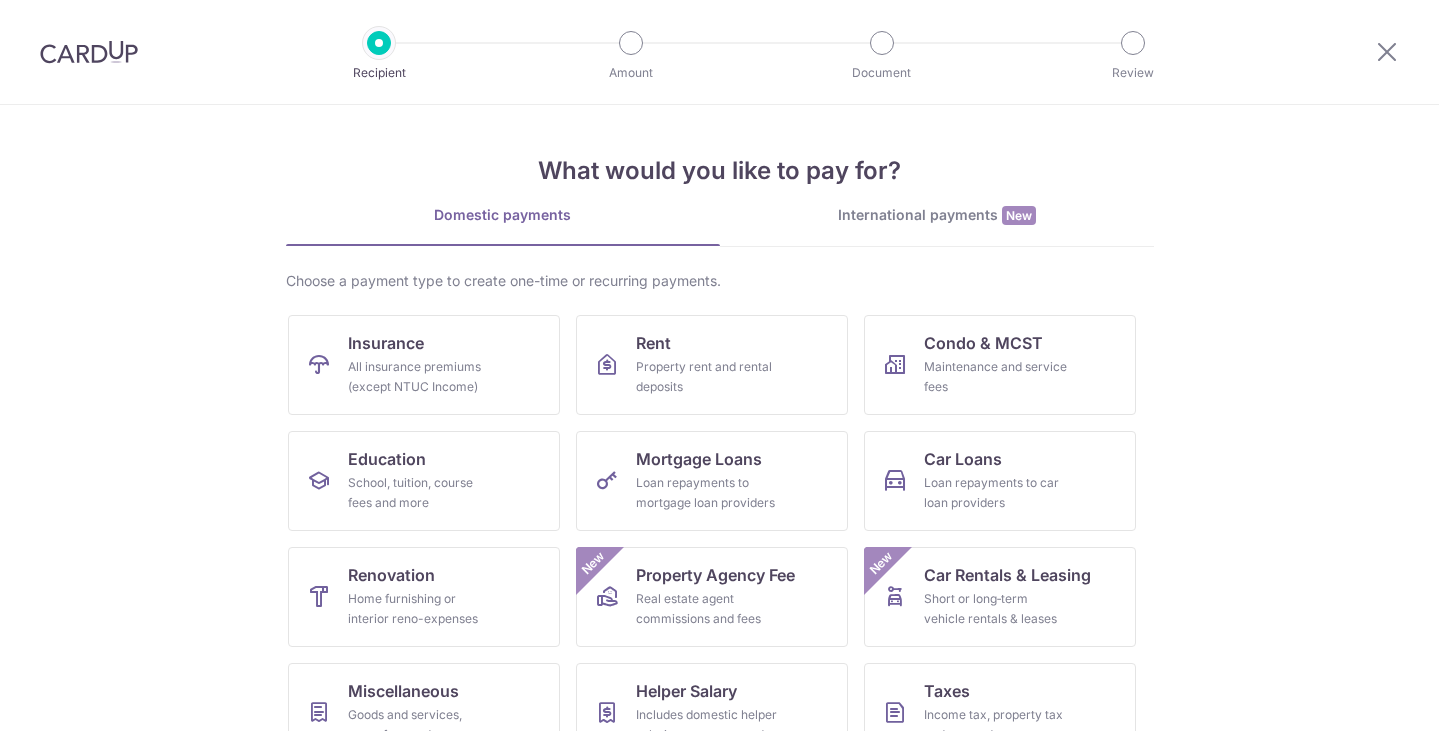 scroll, scrollTop: 0, scrollLeft: 0, axis: both 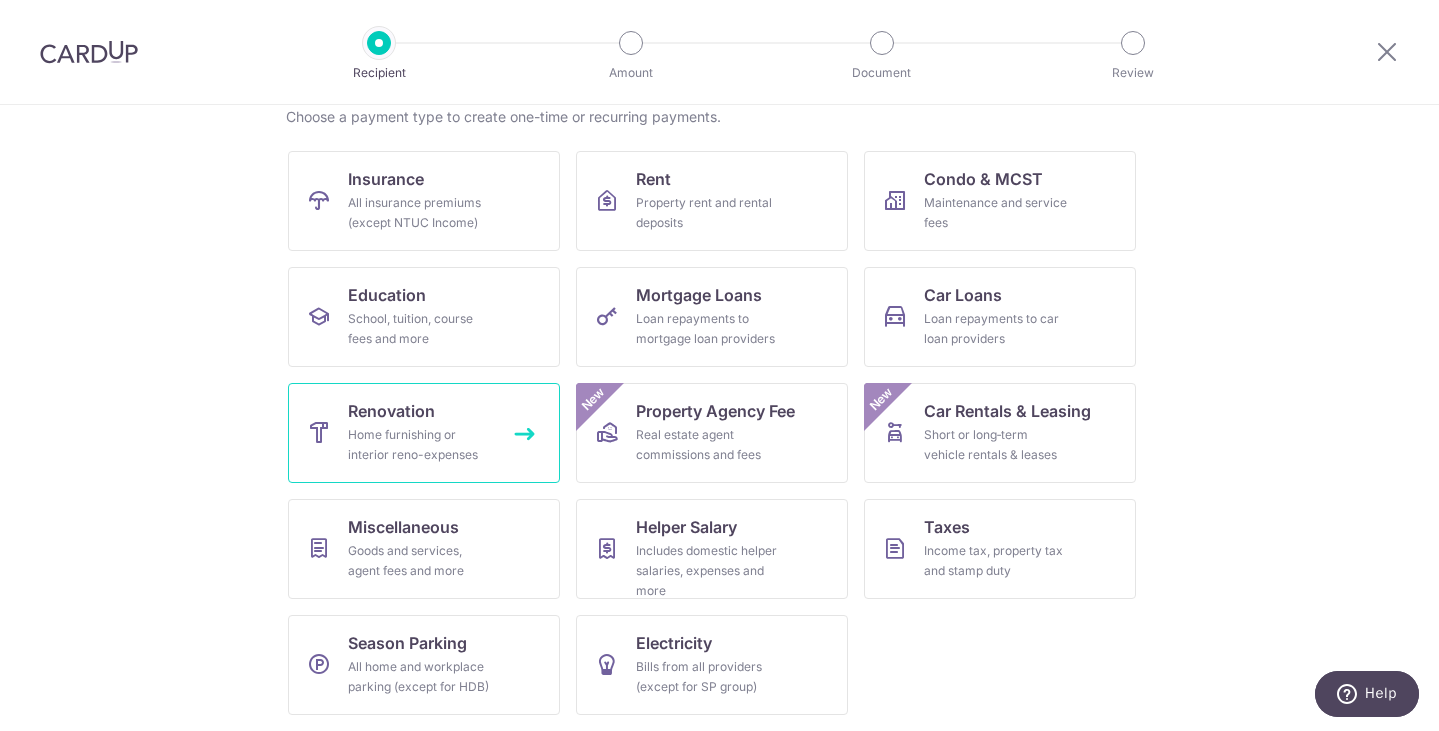 click on "Home furnishing or interior reno-expenses" at bounding box center (420, 445) 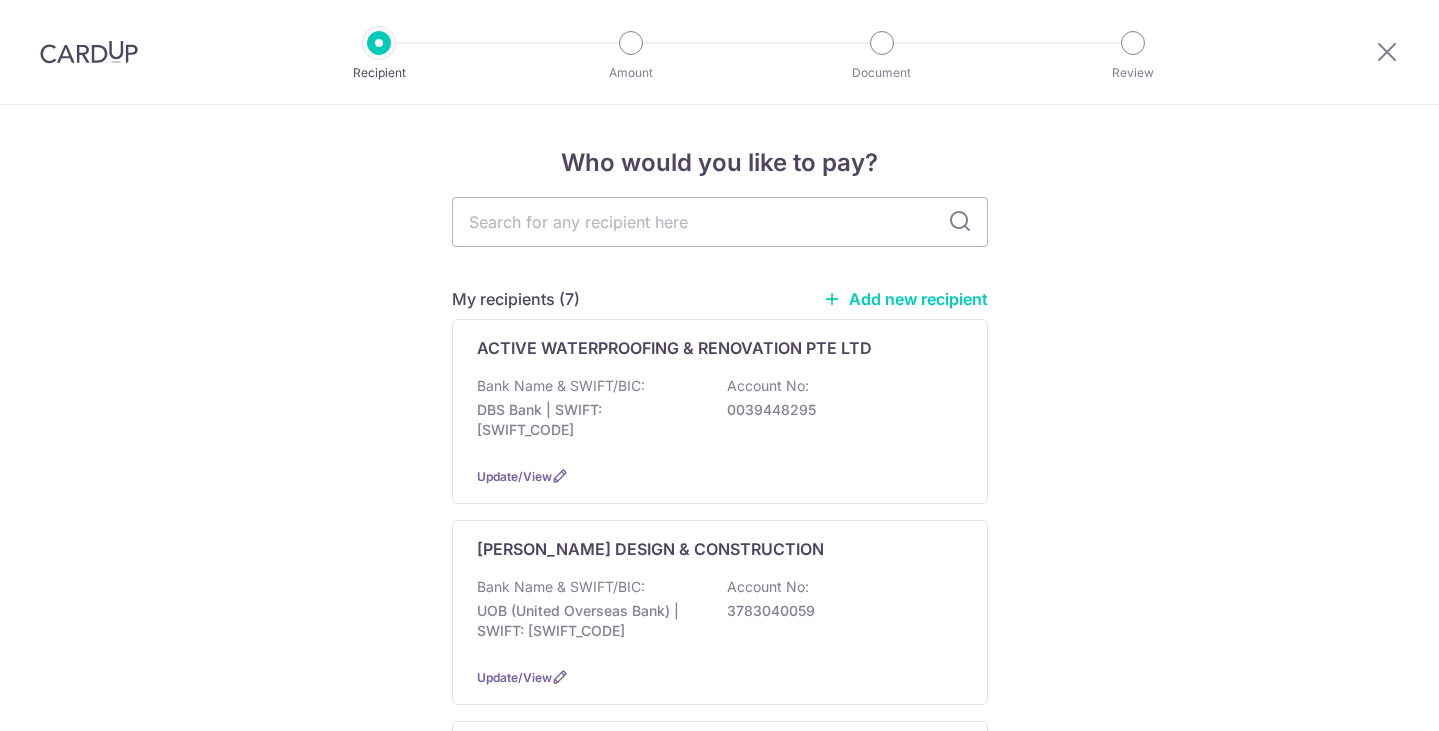 scroll, scrollTop: 0, scrollLeft: 0, axis: both 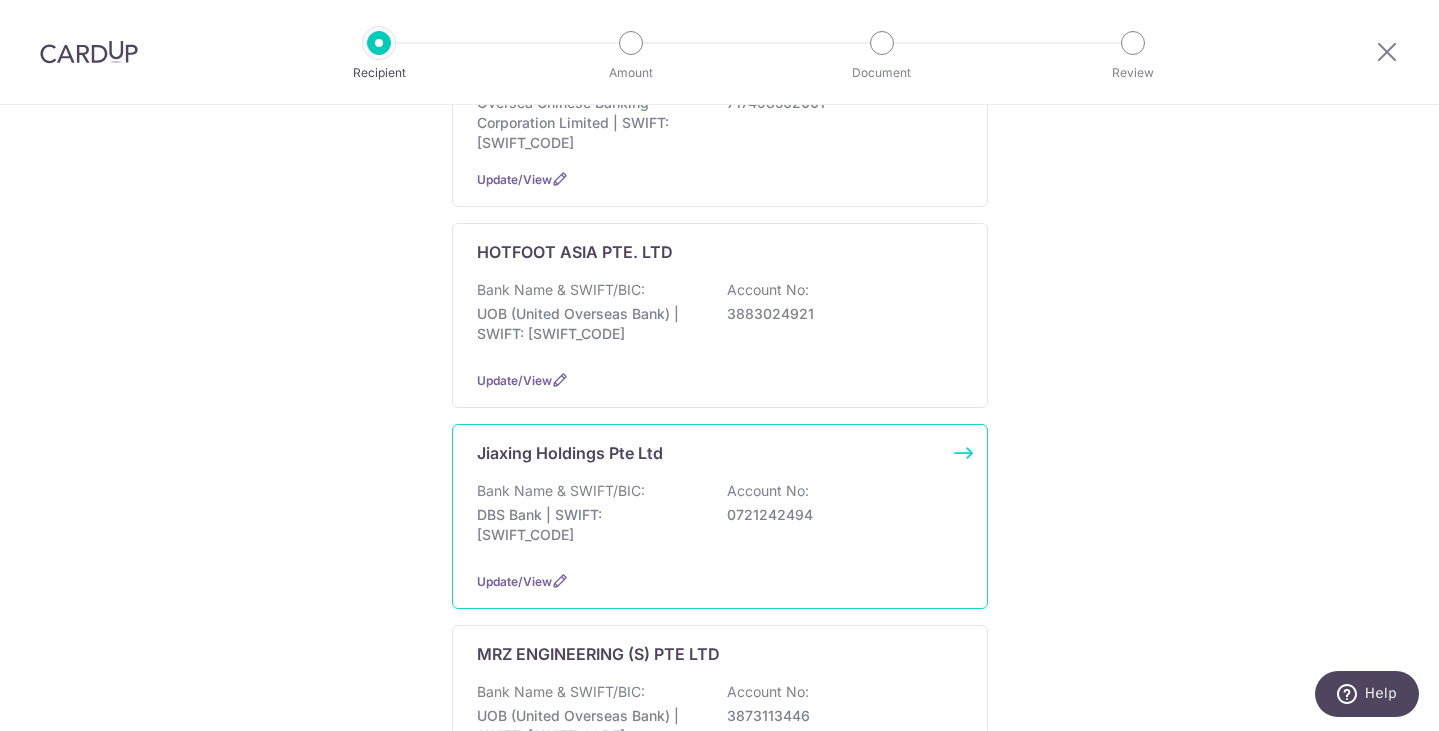 click on "Bank Name & SWIFT/BIC:
DBS Bank | SWIFT: DBSSSGSGXXX
Account No:
0721242494" at bounding box center [720, 518] 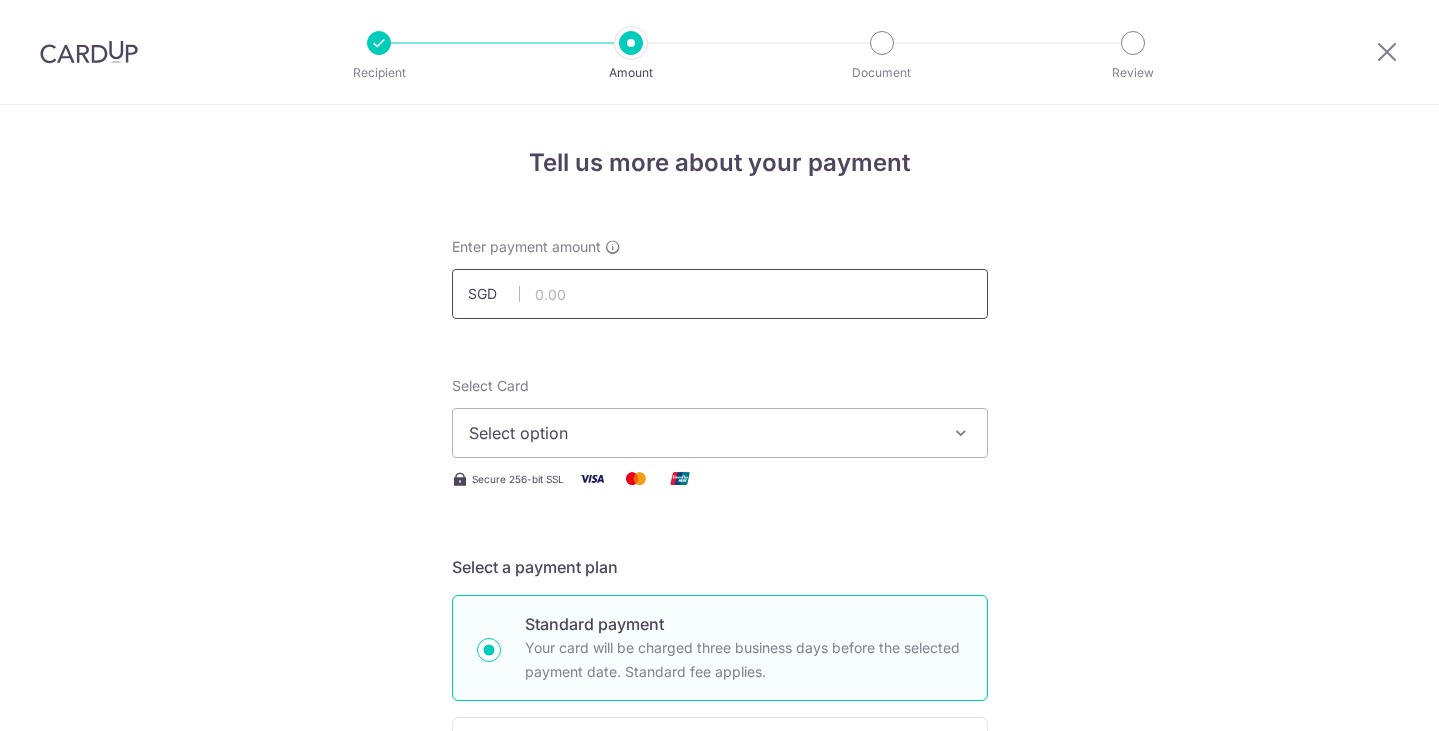 scroll, scrollTop: 0, scrollLeft: 0, axis: both 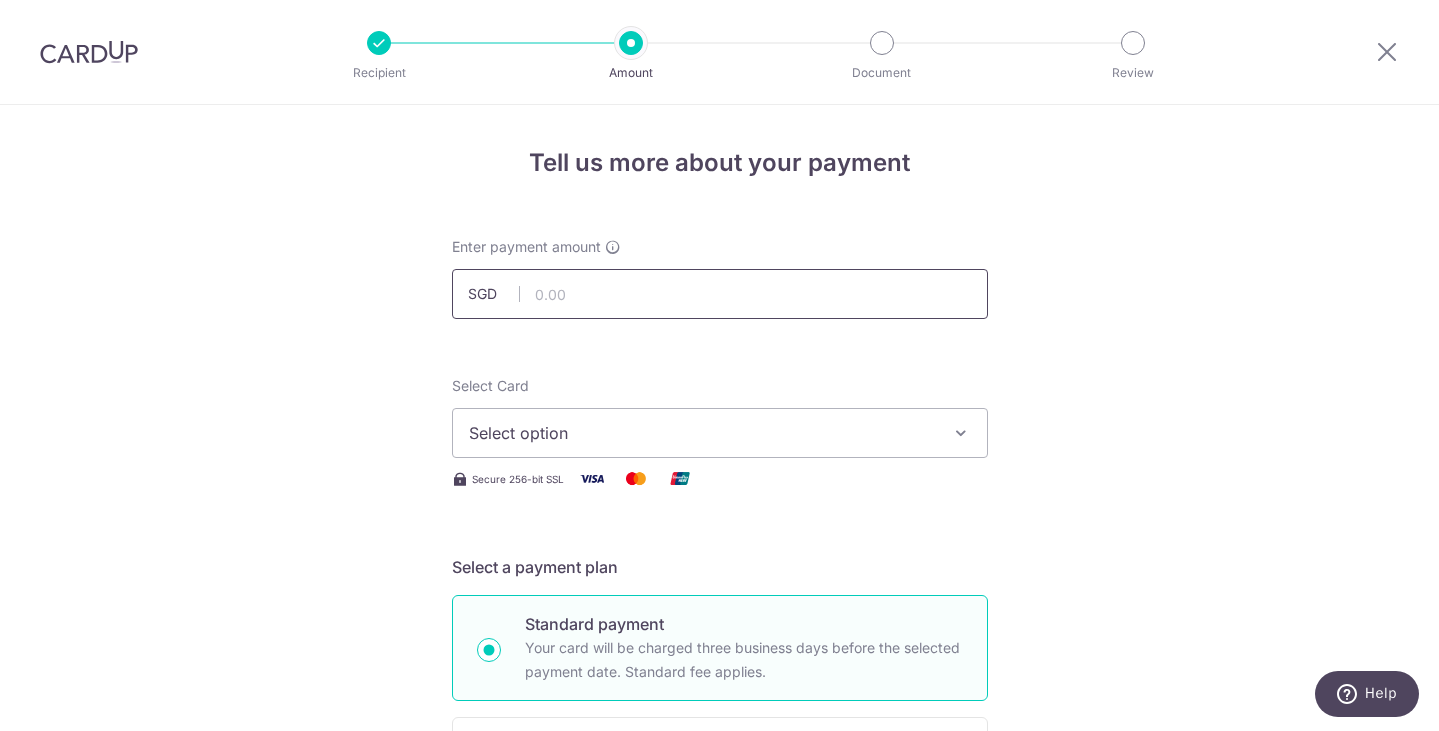 click at bounding box center [720, 294] 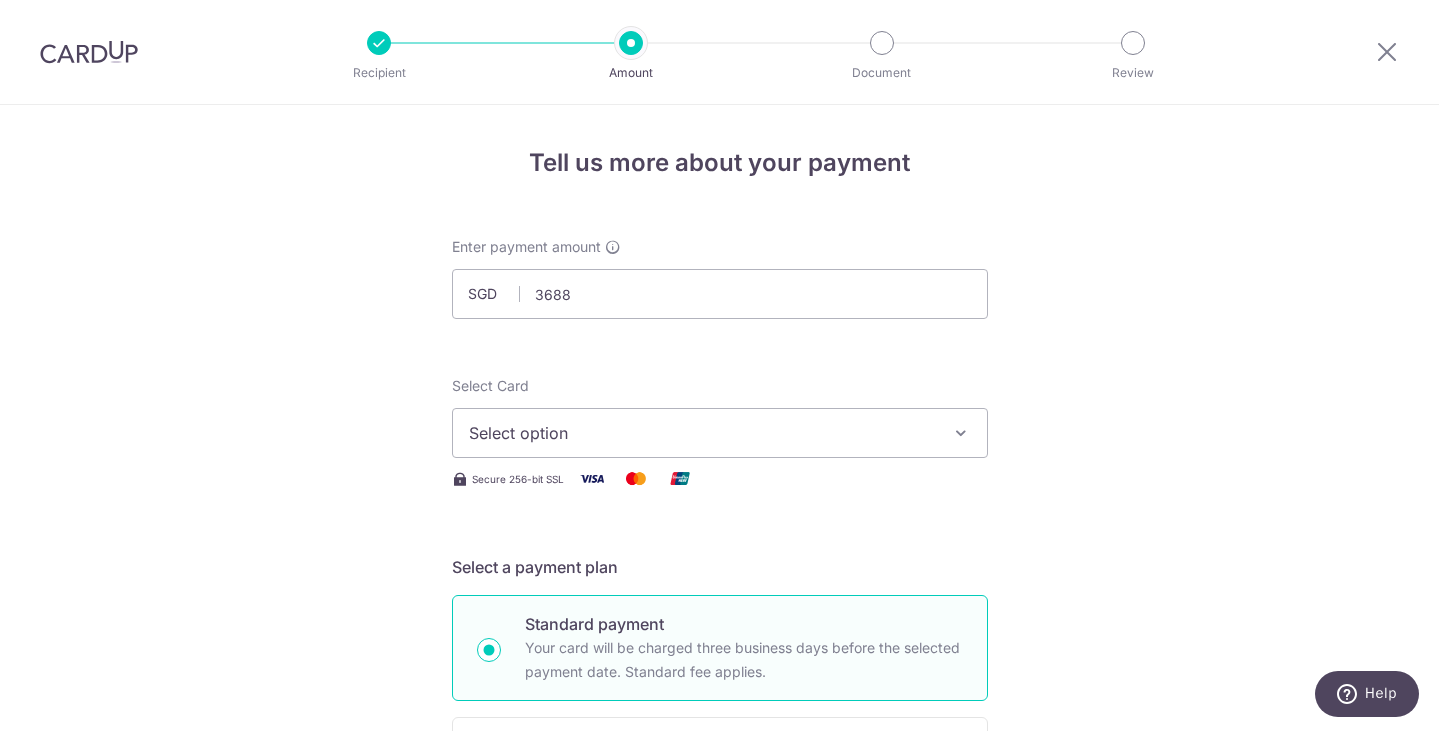 type on "3,688.00" 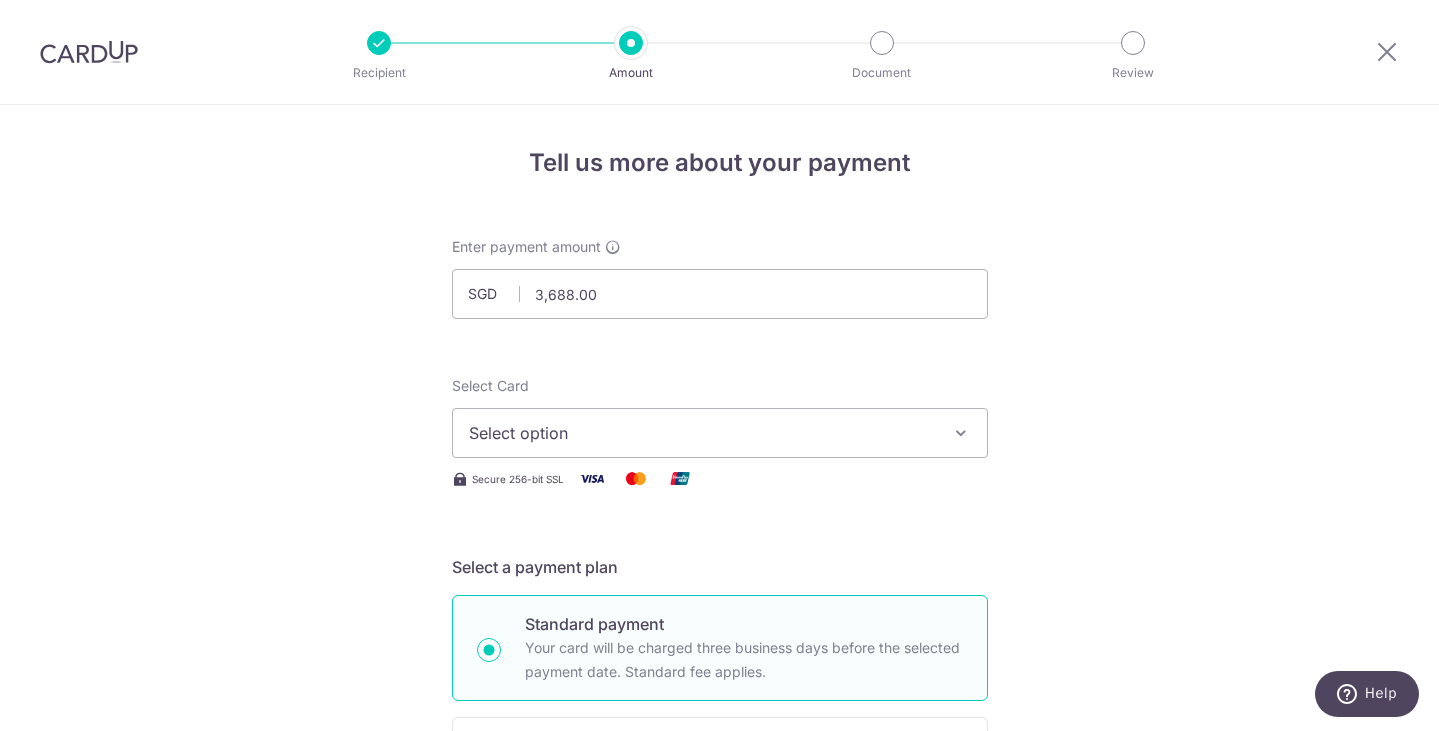 click on "Tell us more about your payment
Enter payment amount
SGD
3,688.00
3688.00
Select Card
Select option
Add credit card
Your Cards
**** 2442
**** 5018
Secure 256-bit SSL
Text
New card details
Card" at bounding box center (719, 1076) 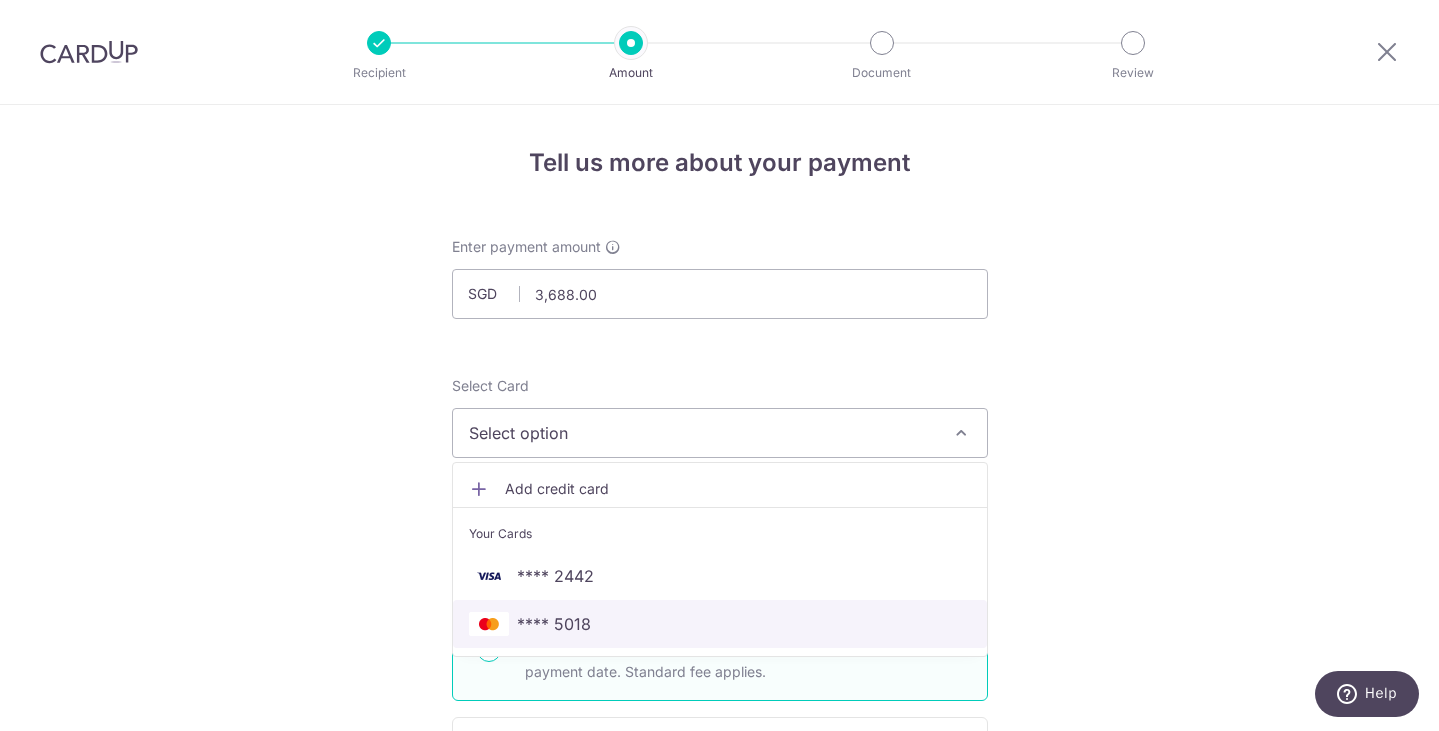 click on "**** 5018" at bounding box center (720, 624) 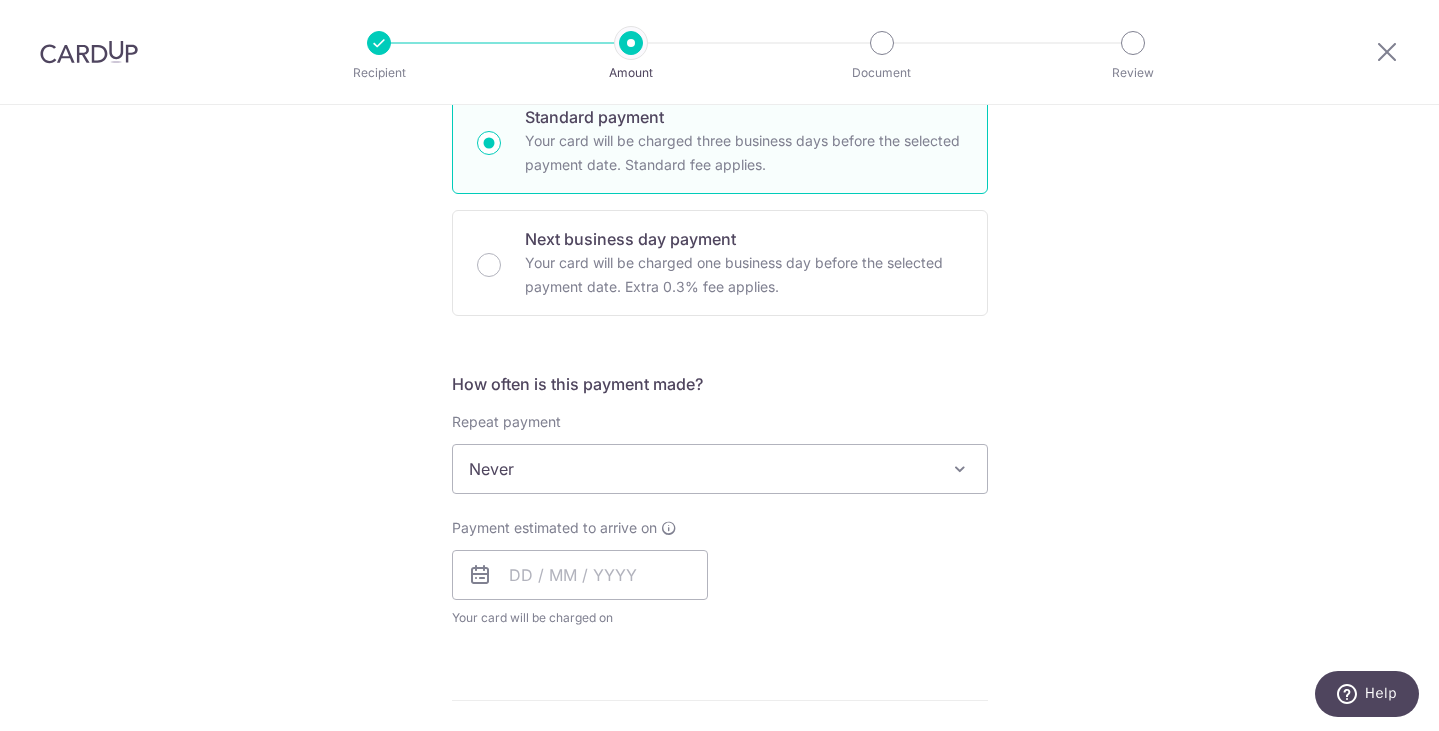 scroll, scrollTop: 582, scrollLeft: 0, axis: vertical 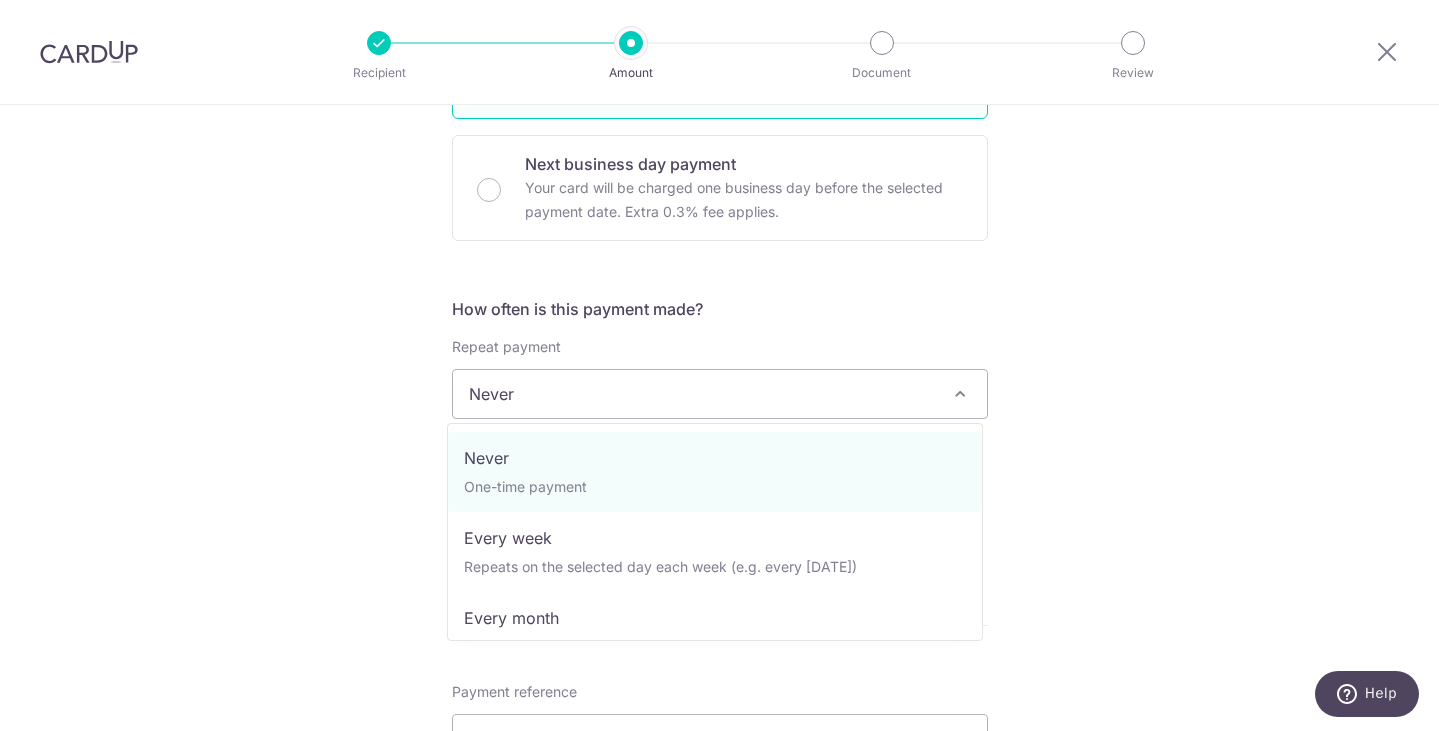 click on "Never" at bounding box center [720, 394] 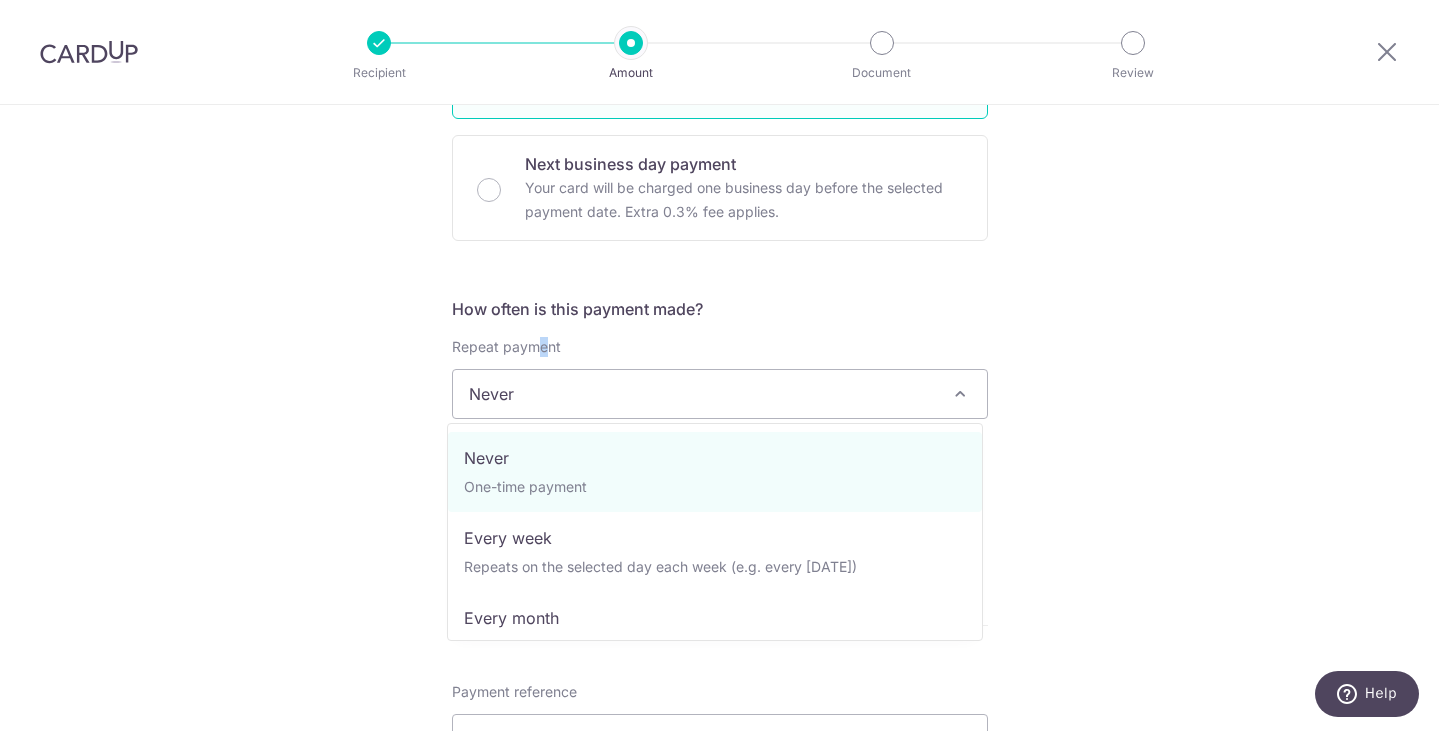 drag, startPoint x: 538, startPoint y: 341, endPoint x: 550, endPoint y: 394, distance: 54.34151 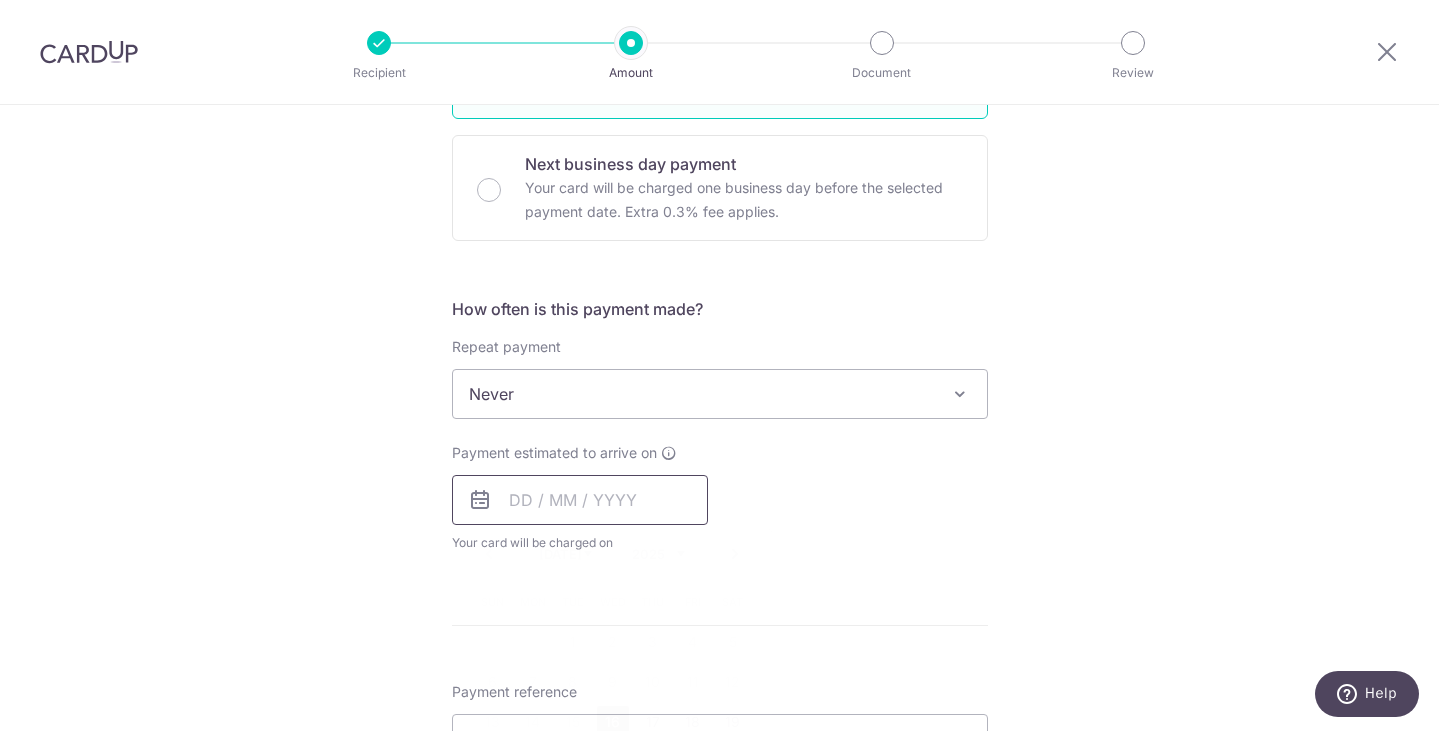 click at bounding box center (580, 500) 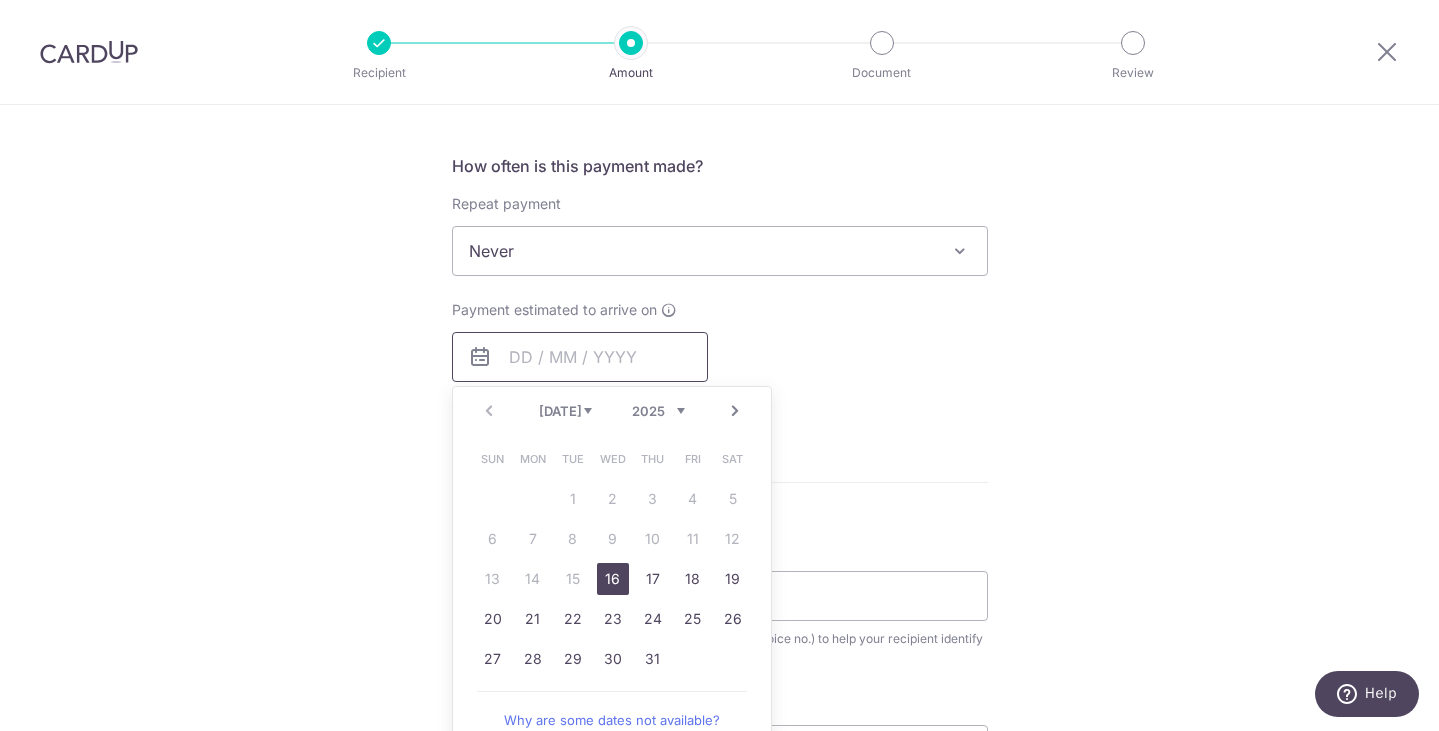 scroll, scrollTop: 765, scrollLeft: 0, axis: vertical 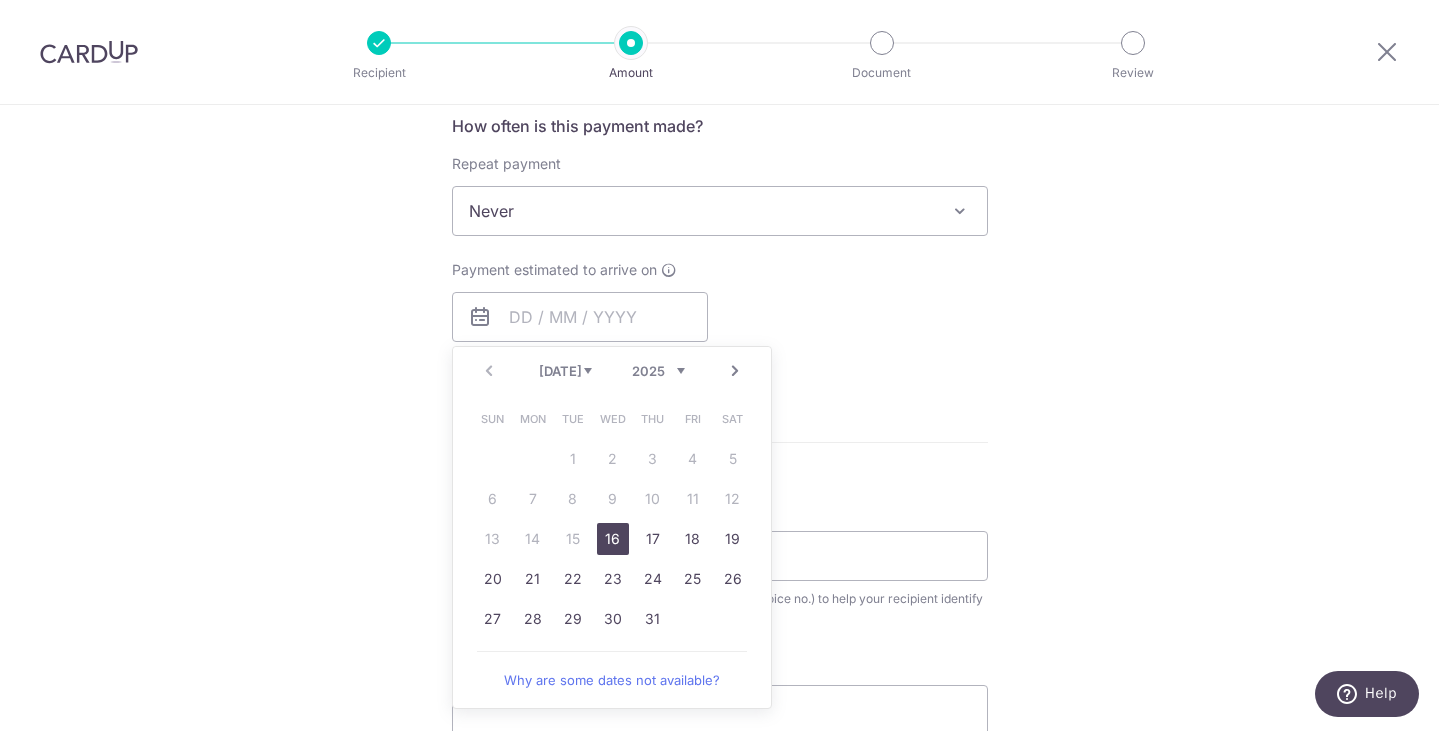 click on "16" at bounding box center [613, 539] 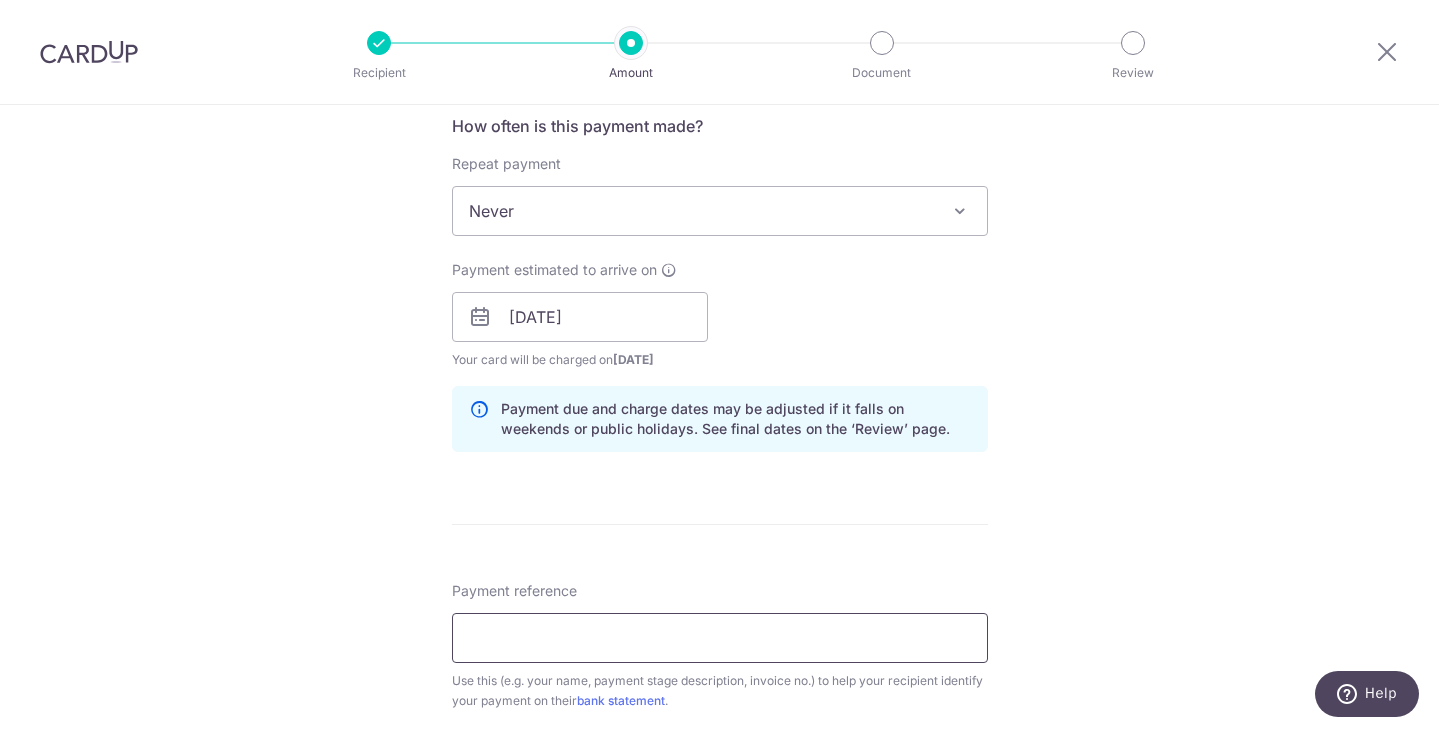 click on "Payment reference" at bounding box center [720, 638] 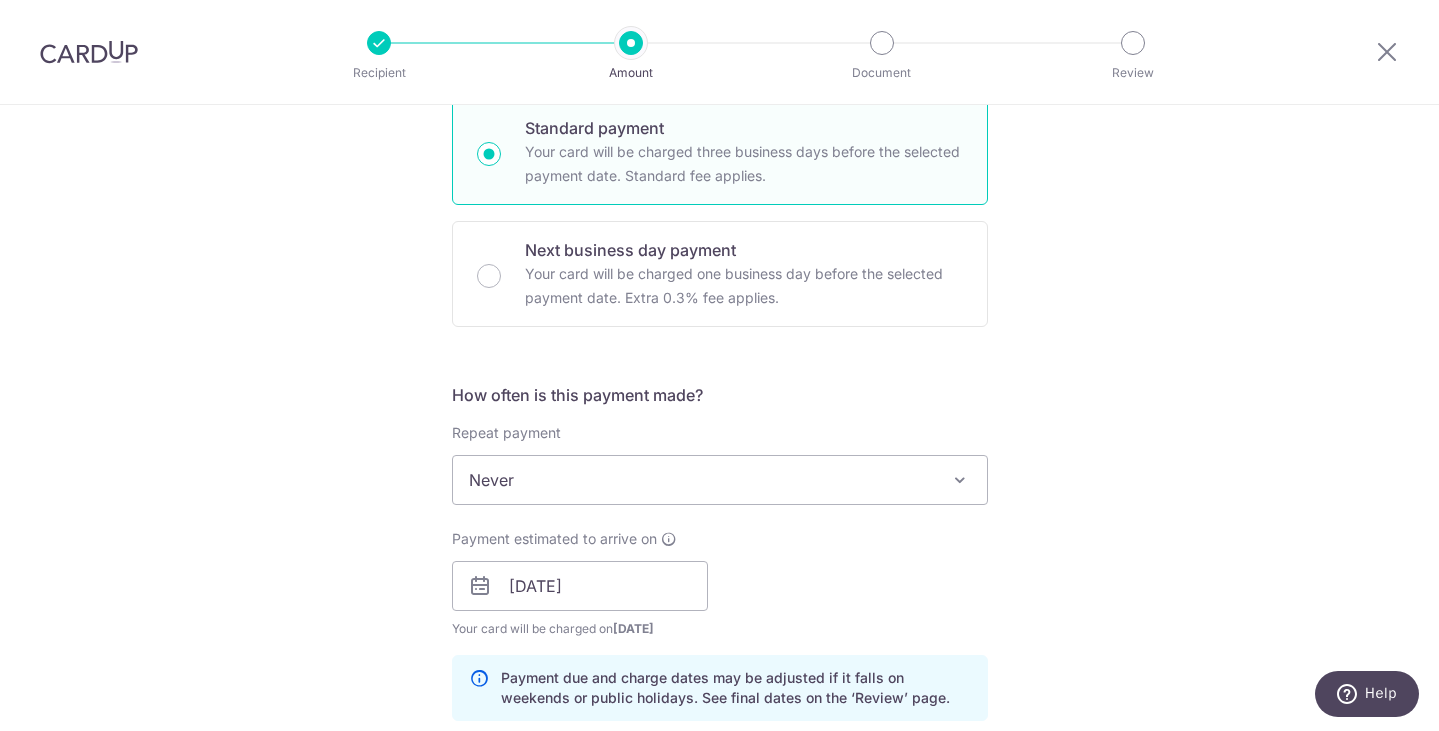scroll, scrollTop: 463, scrollLeft: 0, axis: vertical 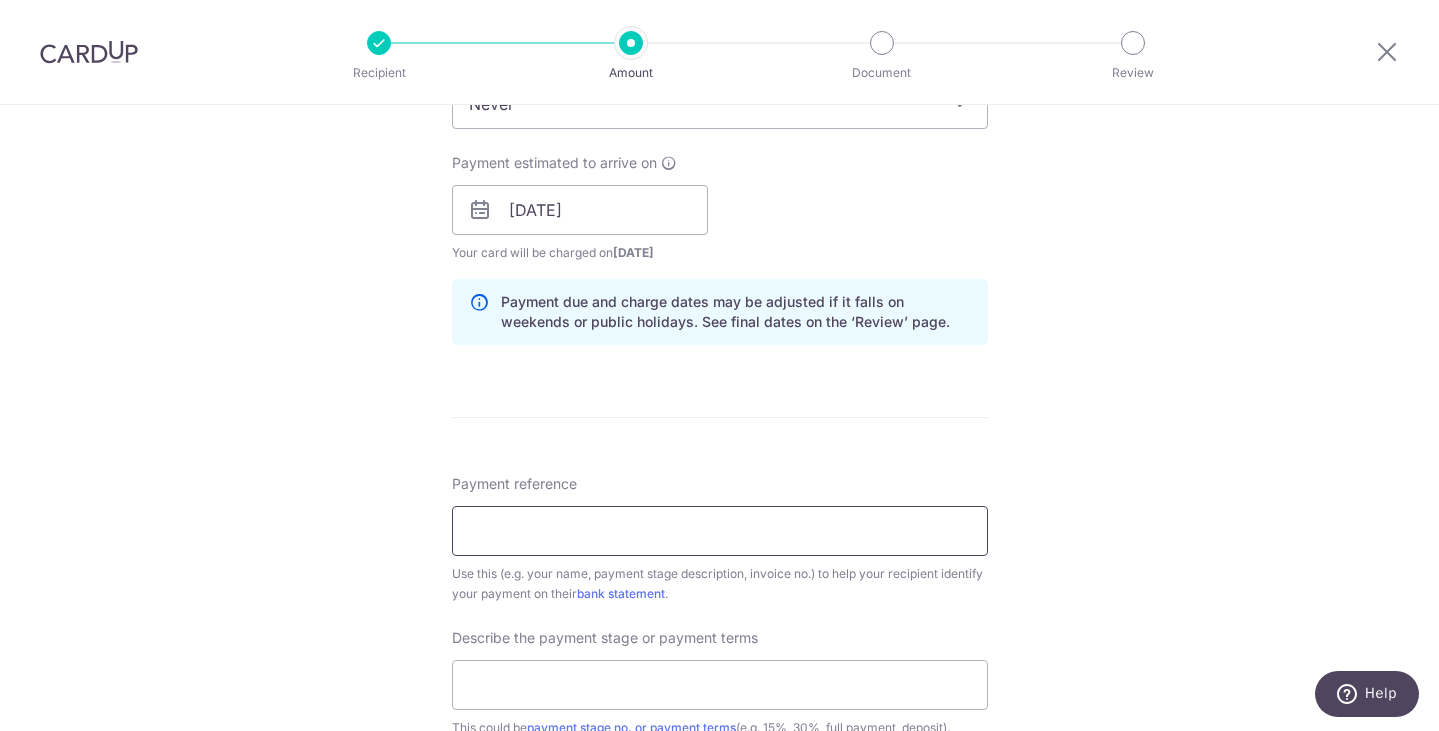 click on "Payment reference" at bounding box center (720, 531) 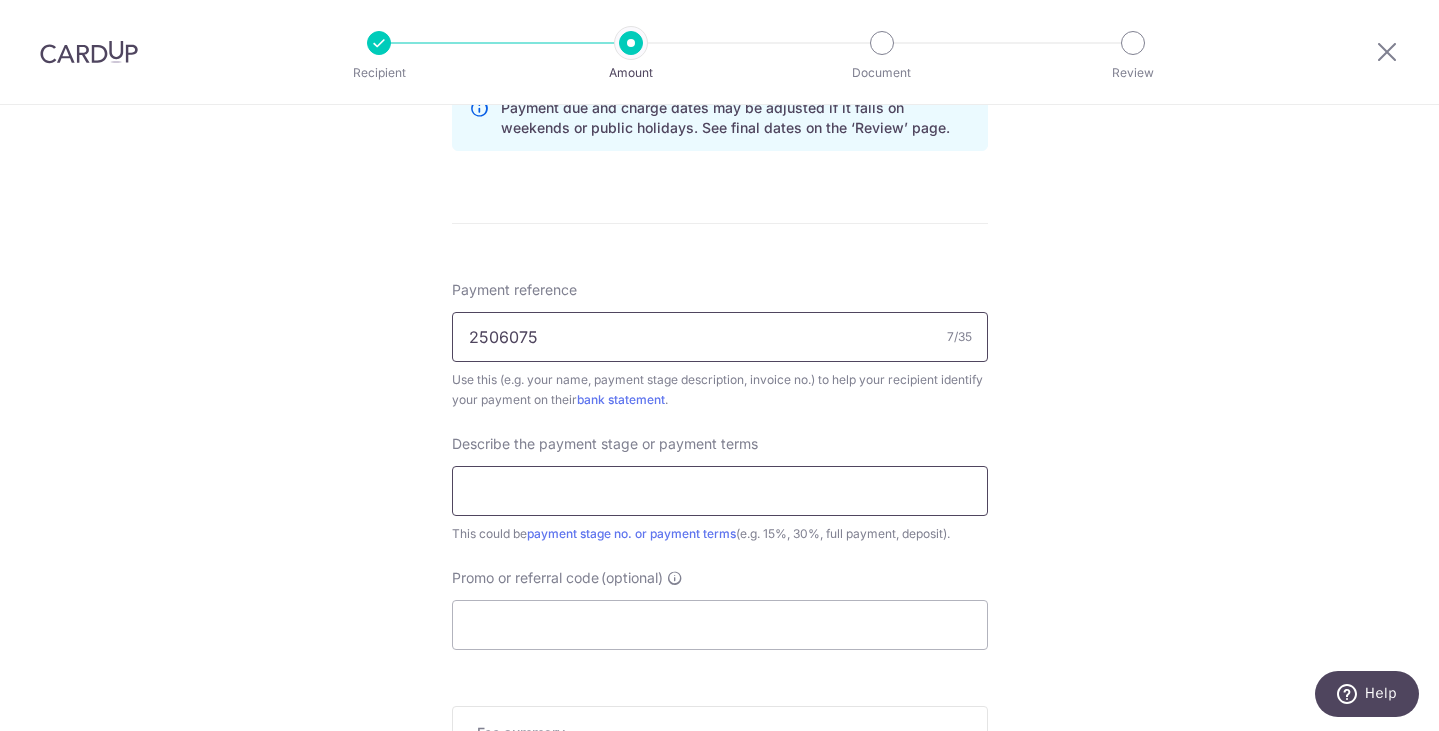 scroll, scrollTop: 1090, scrollLeft: 0, axis: vertical 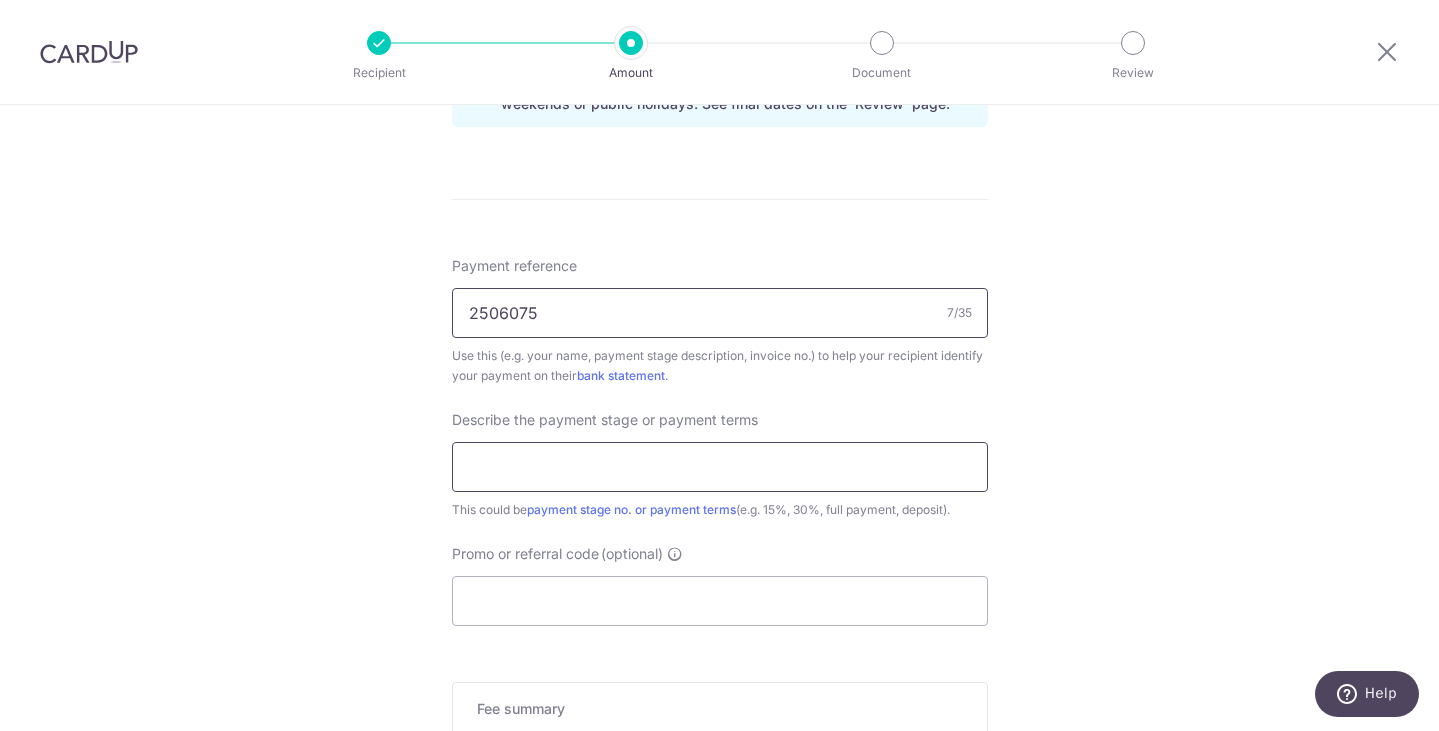 type on "2506075" 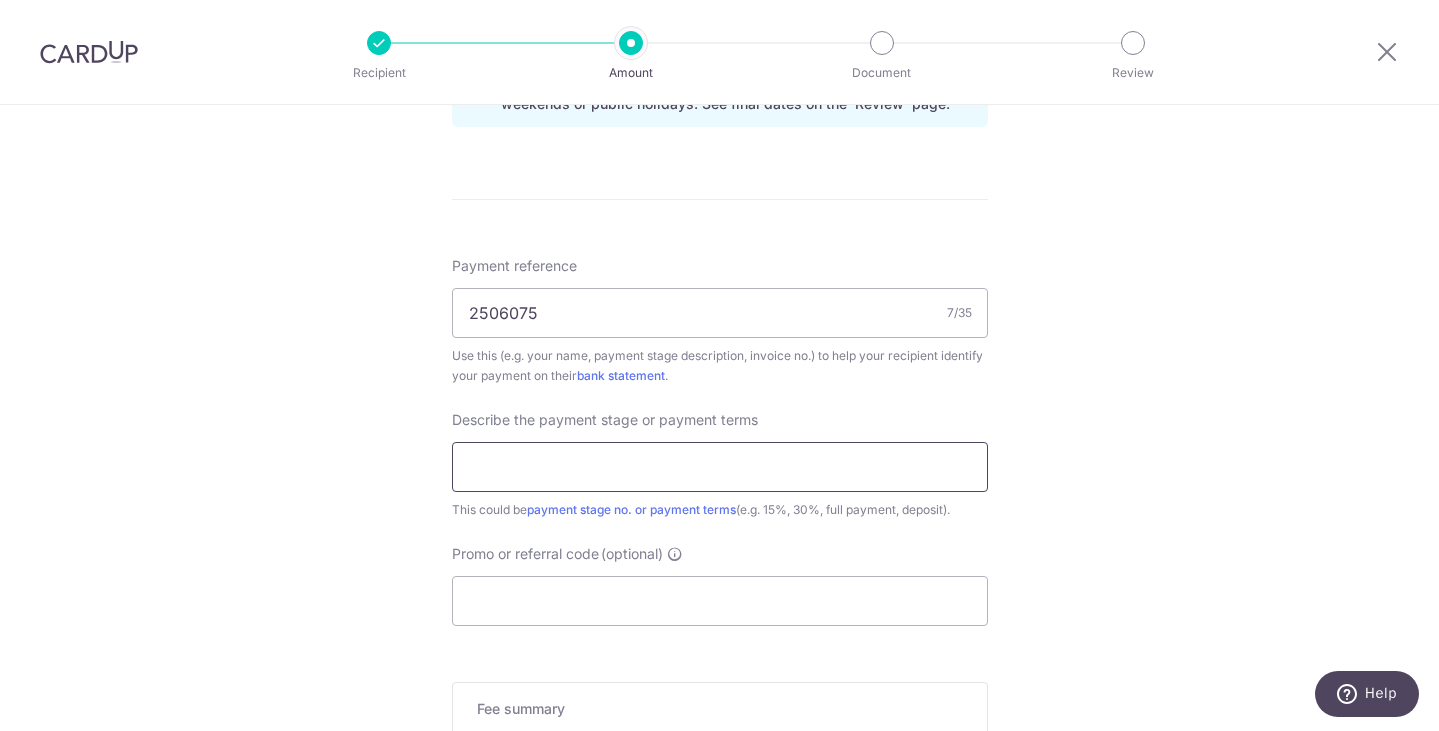 click at bounding box center [720, 467] 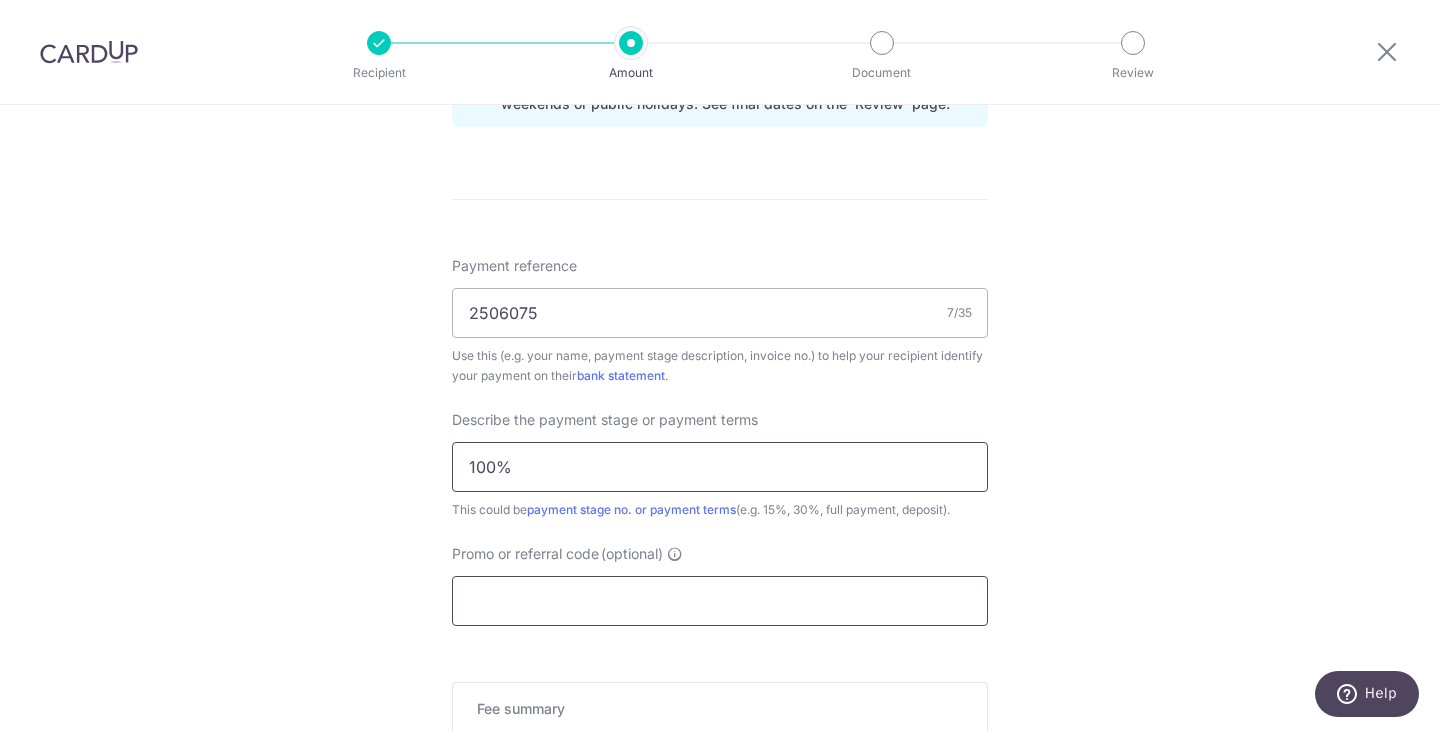 type on "100%" 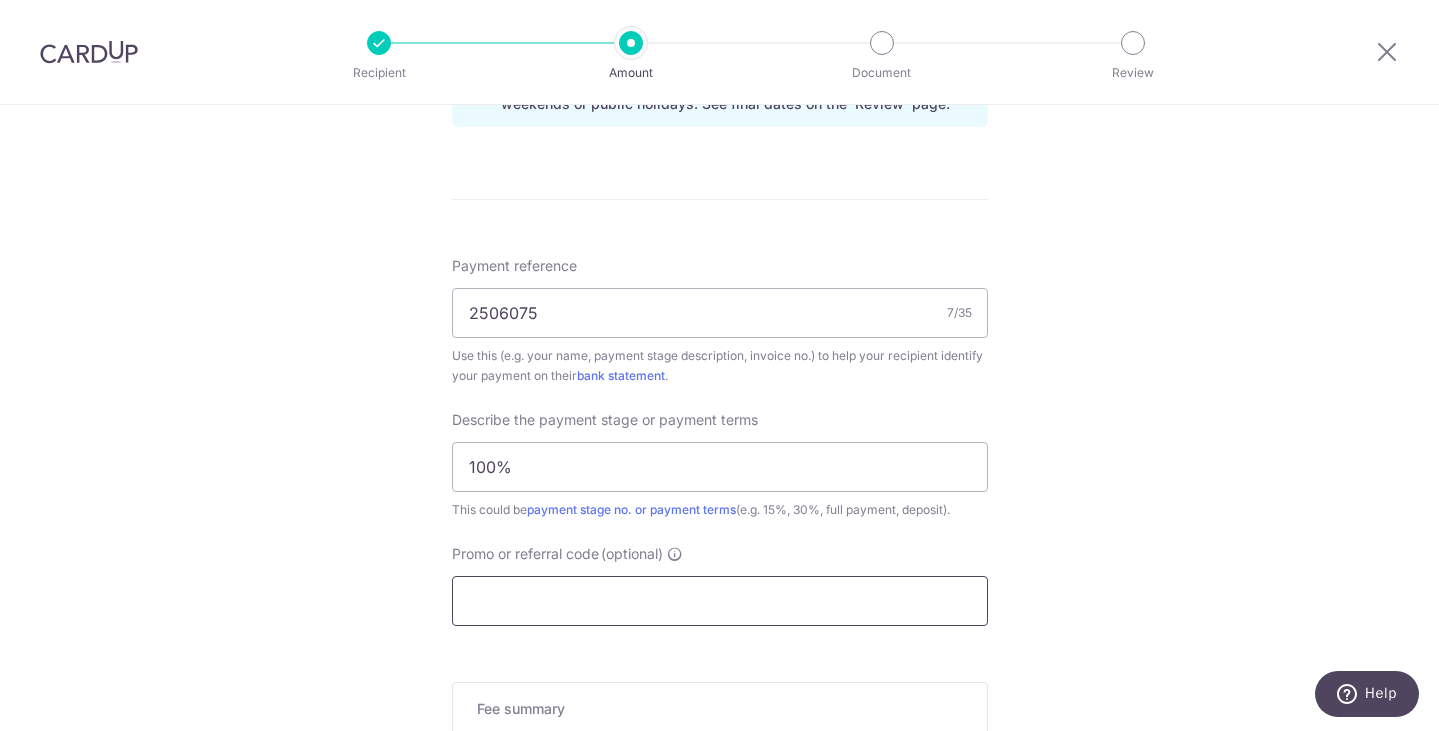 click on "Promo or referral code
(optional)" at bounding box center (720, 601) 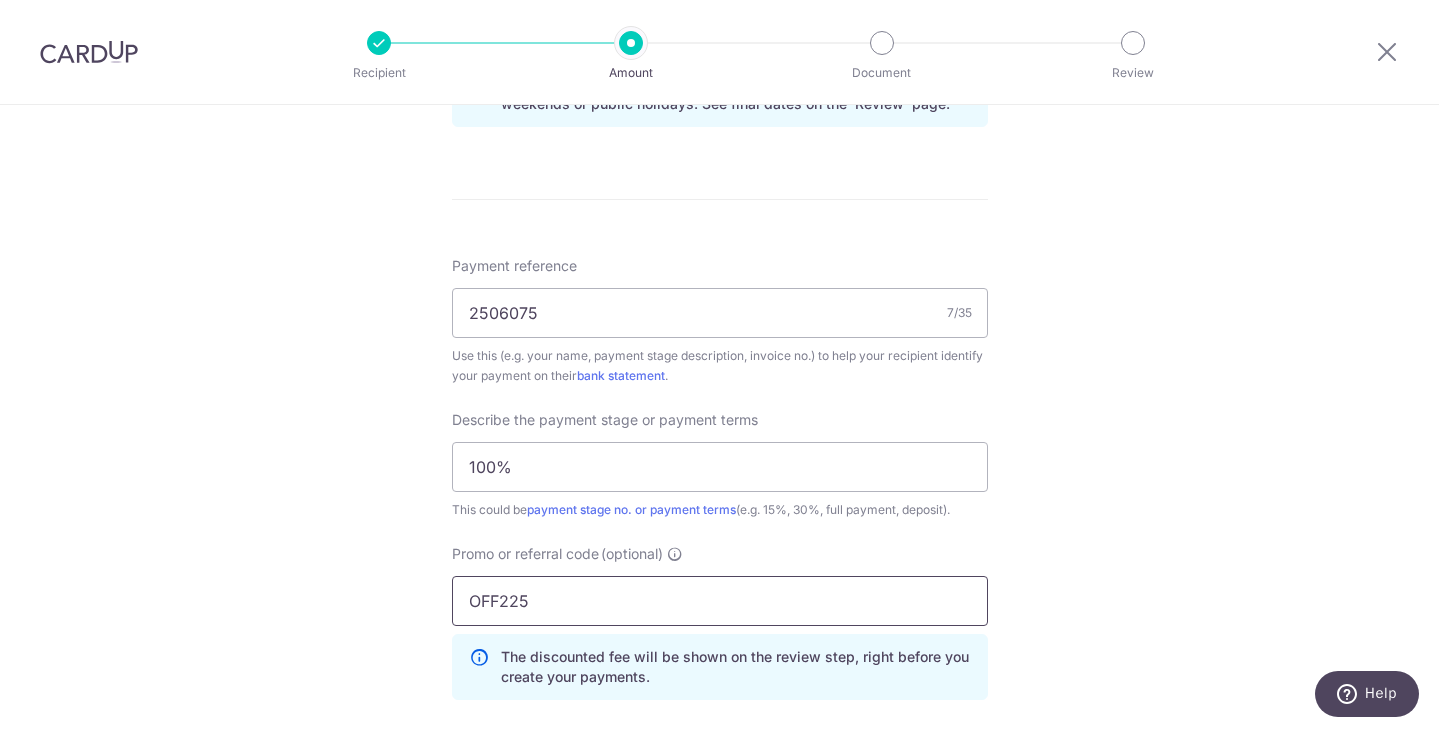type on "OFF225" 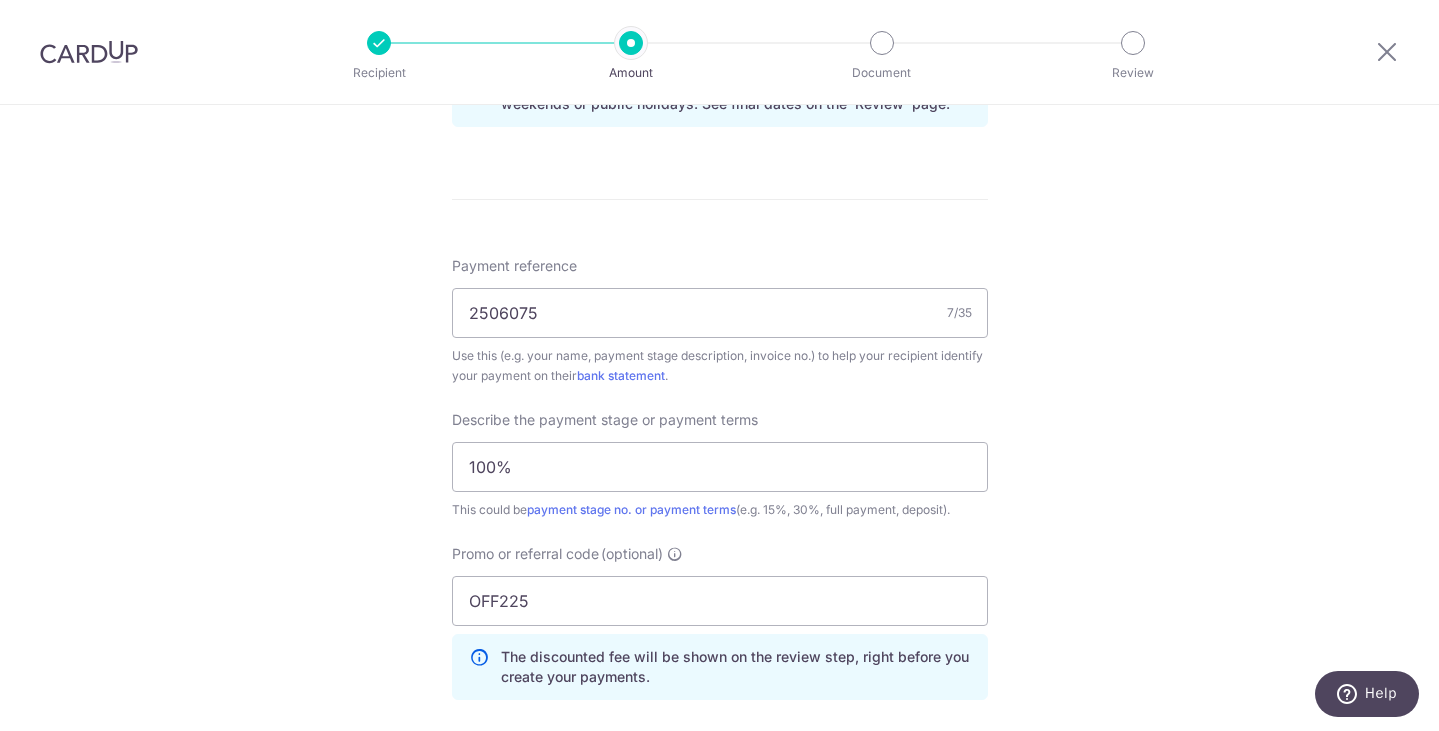 click on "Tell us more about your payment
Enter payment amount
SGD
3,688.00
3688.00
Select Card
**** 5018
Add credit card
Your Cards
**** 2442
**** 5018
Secure 256-bit SSL
Text
New card details
Card
Secure 256-bit SSL" at bounding box center [719, 72] 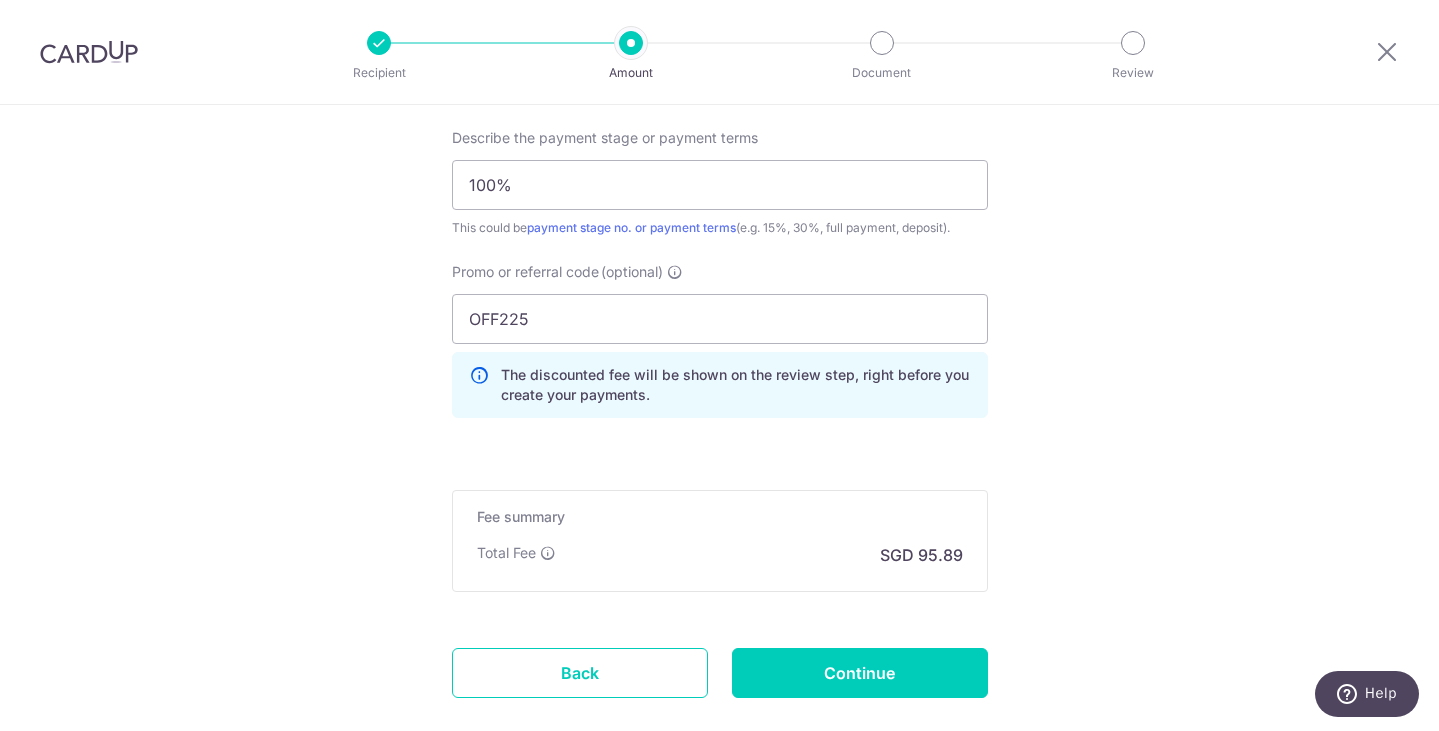 scroll, scrollTop: 1372, scrollLeft: 0, axis: vertical 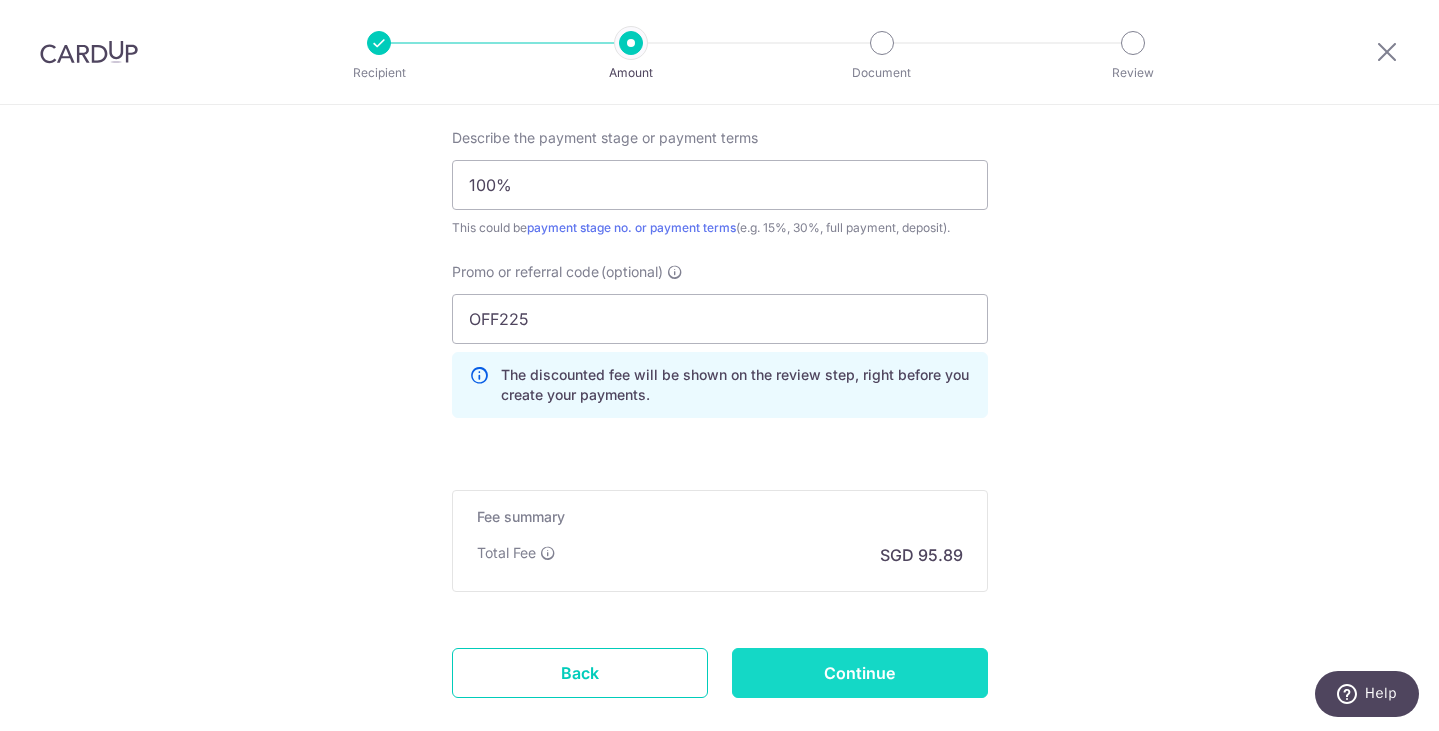 click on "Continue" at bounding box center (860, 673) 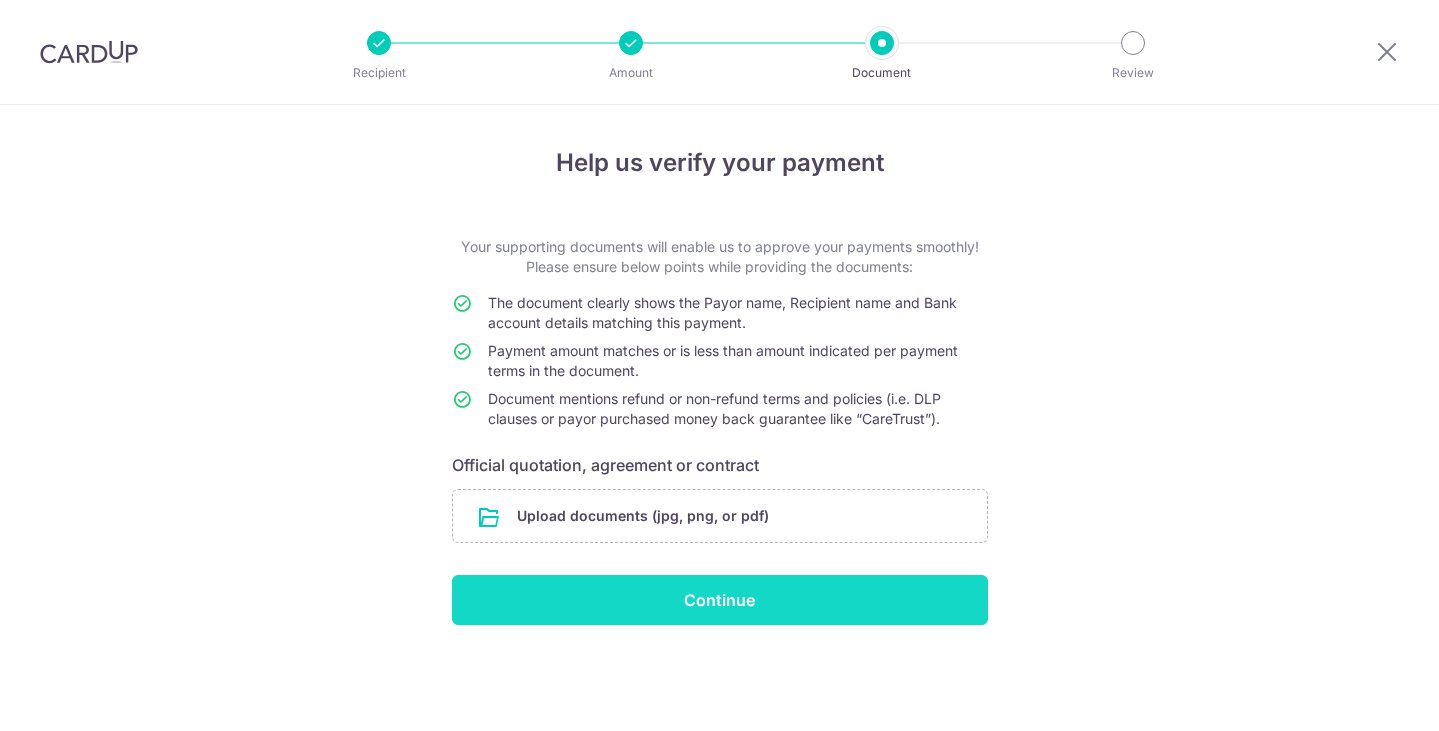 scroll, scrollTop: 0, scrollLeft: 0, axis: both 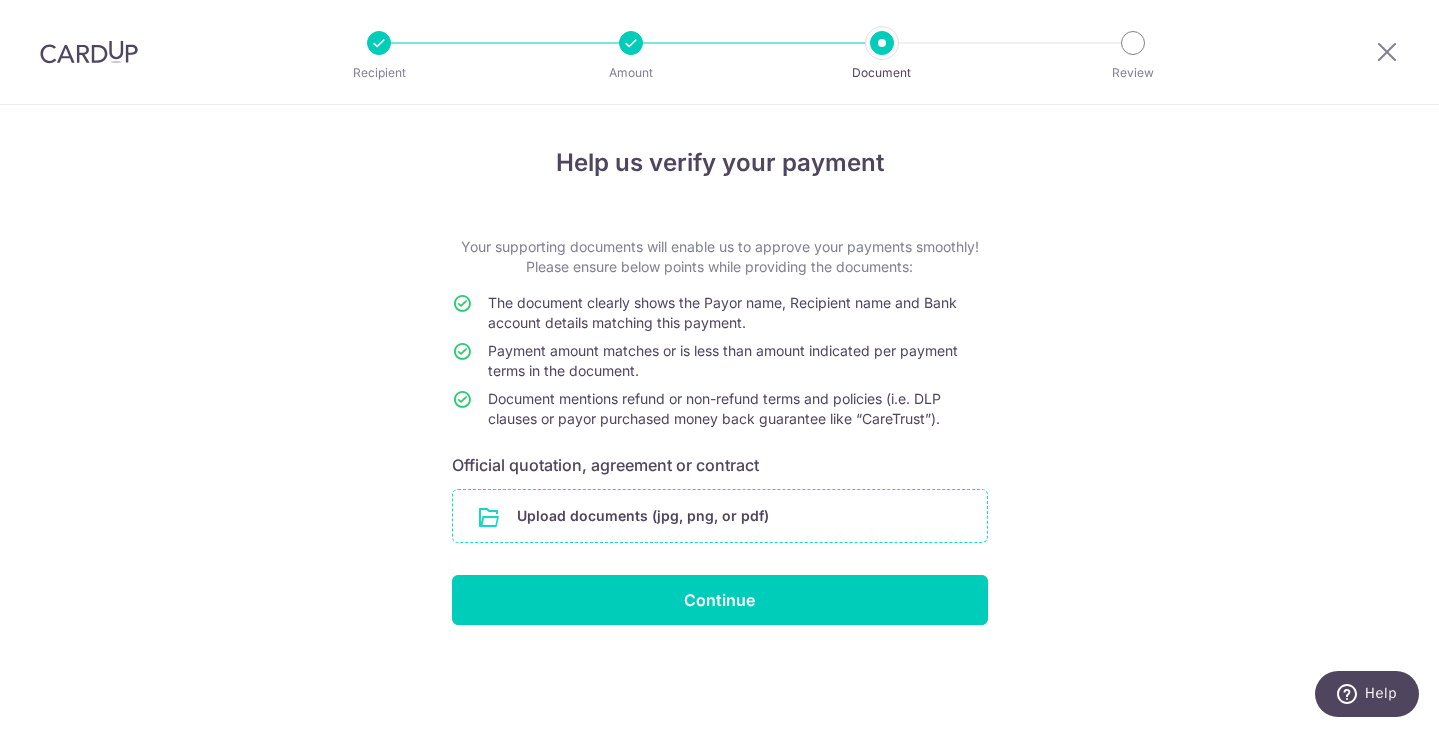 click at bounding box center (720, 516) 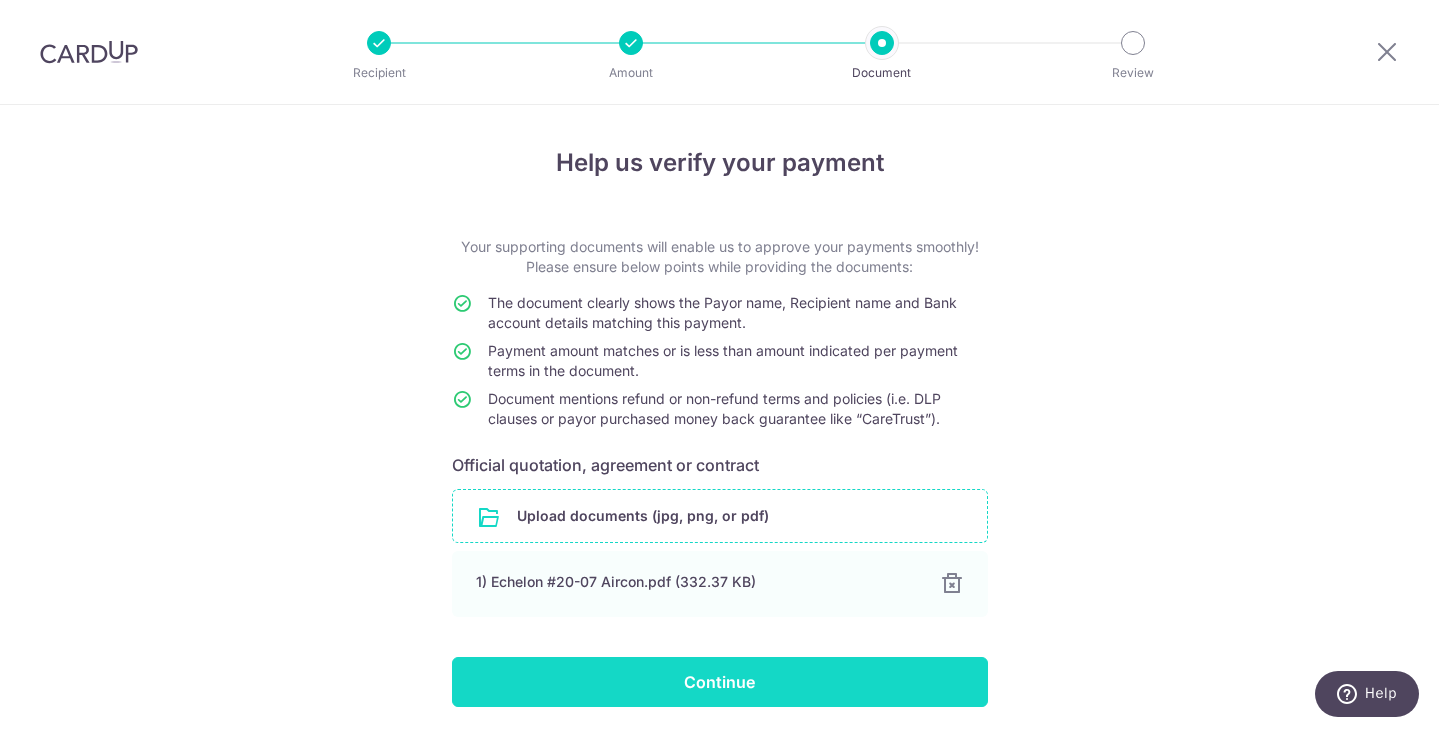 click on "Continue" at bounding box center (720, 682) 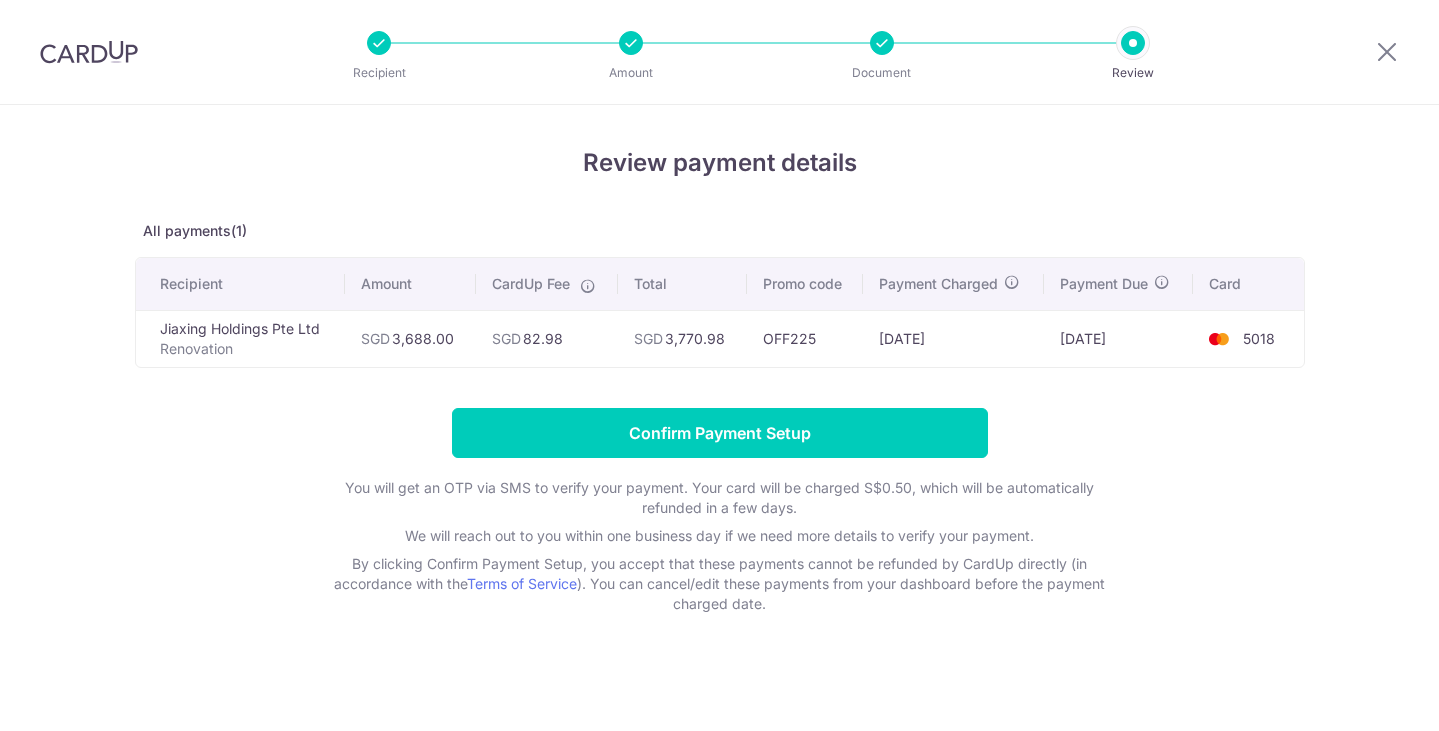 scroll, scrollTop: 0, scrollLeft: 0, axis: both 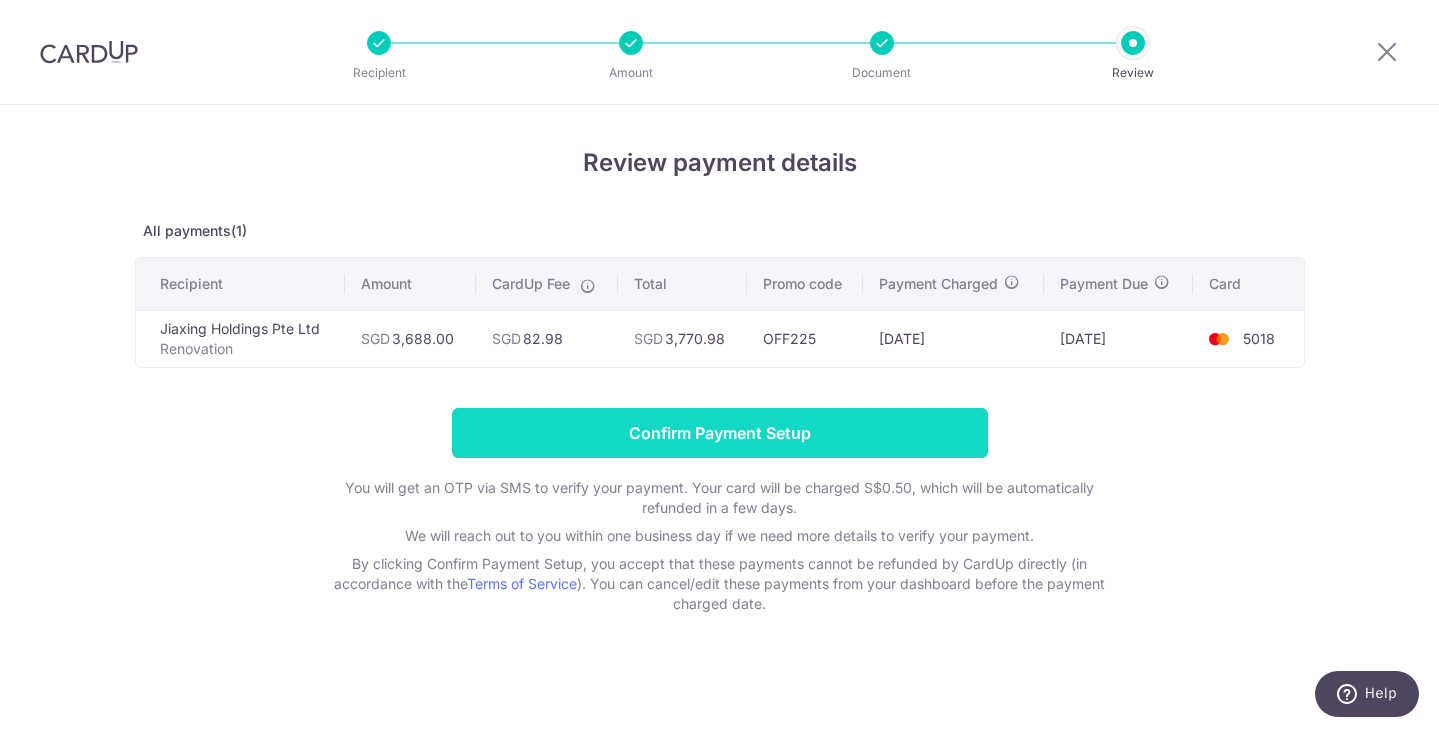 click on "Confirm Payment Setup" at bounding box center (720, 433) 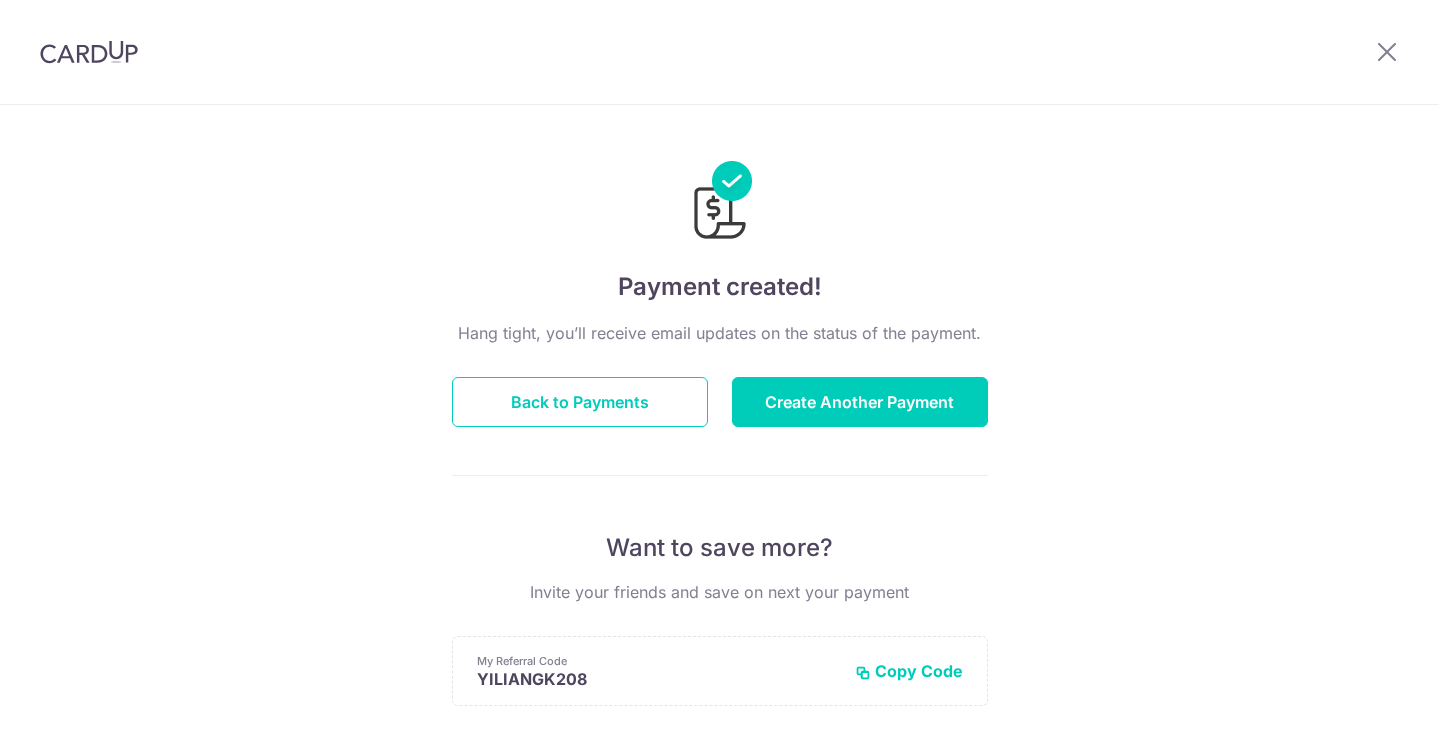 scroll, scrollTop: 0, scrollLeft: 0, axis: both 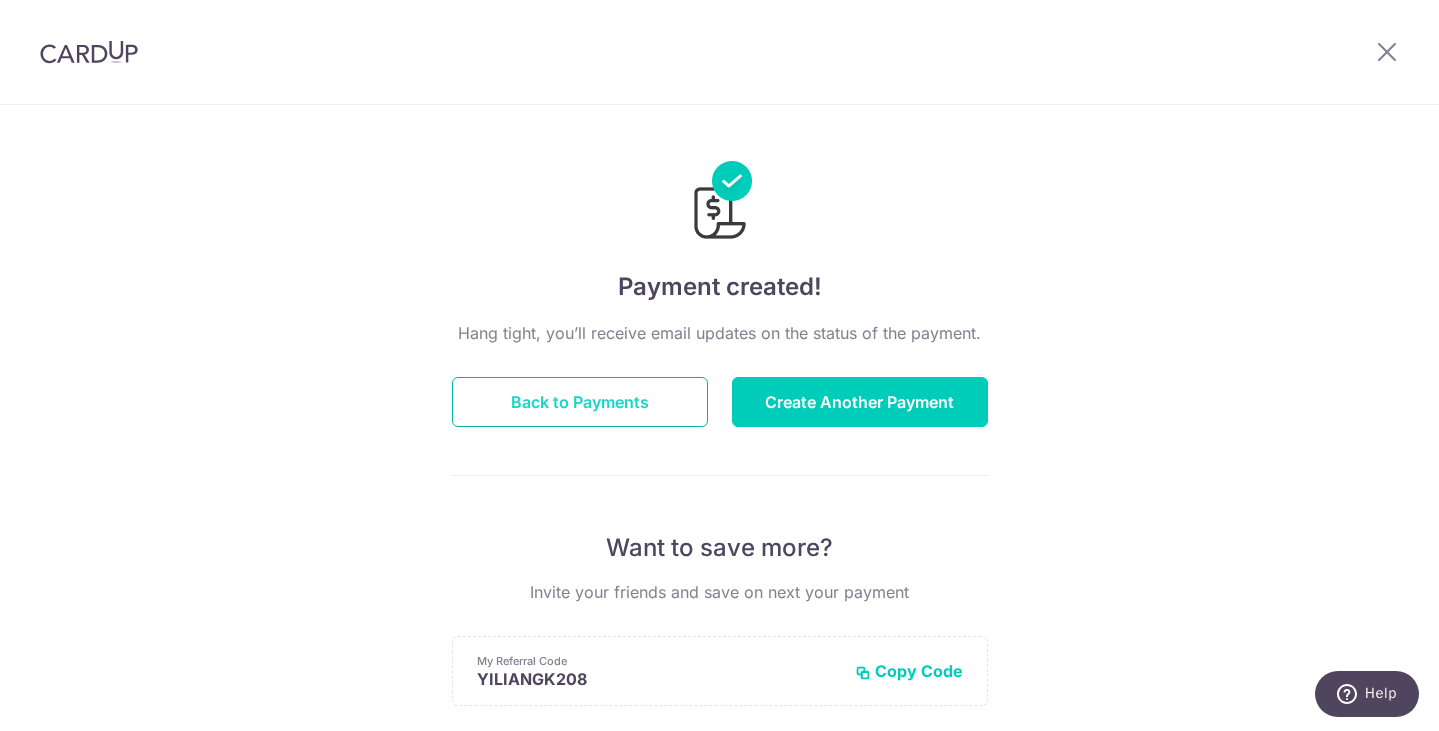 click on "Back to Payments" at bounding box center (580, 402) 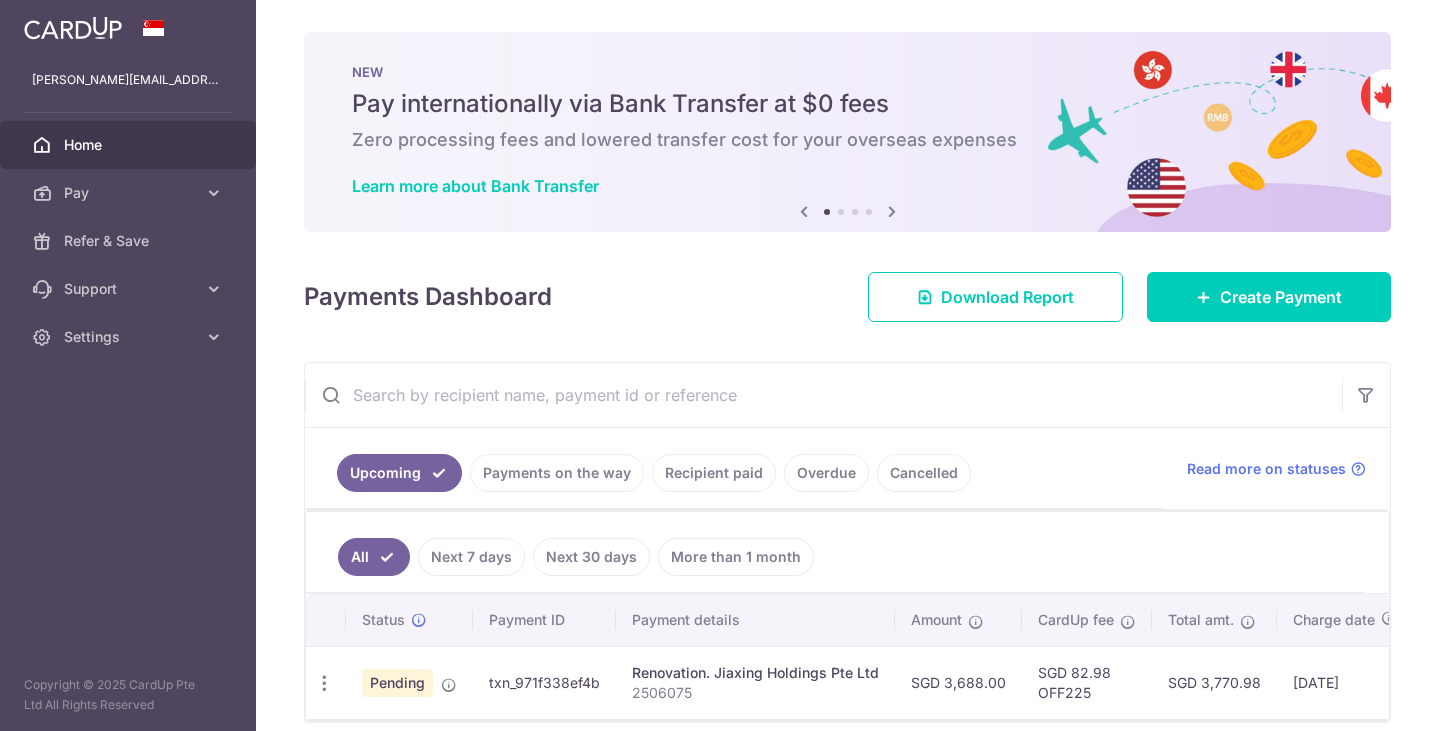scroll, scrollTop: 0, scrollLeft: 0, axis: both 